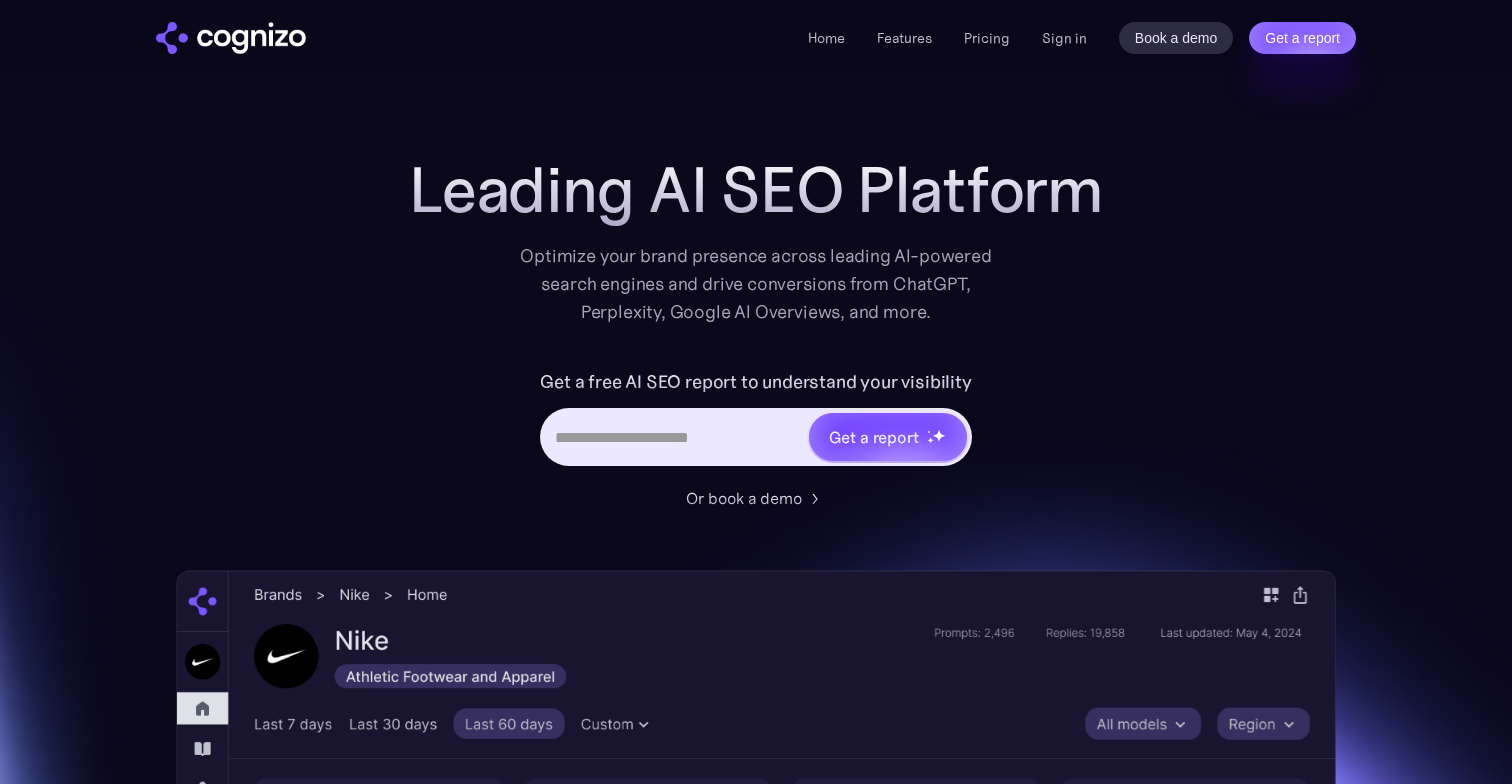 scroll, scrollTop: 0, scrollLeft: 0, axis: both 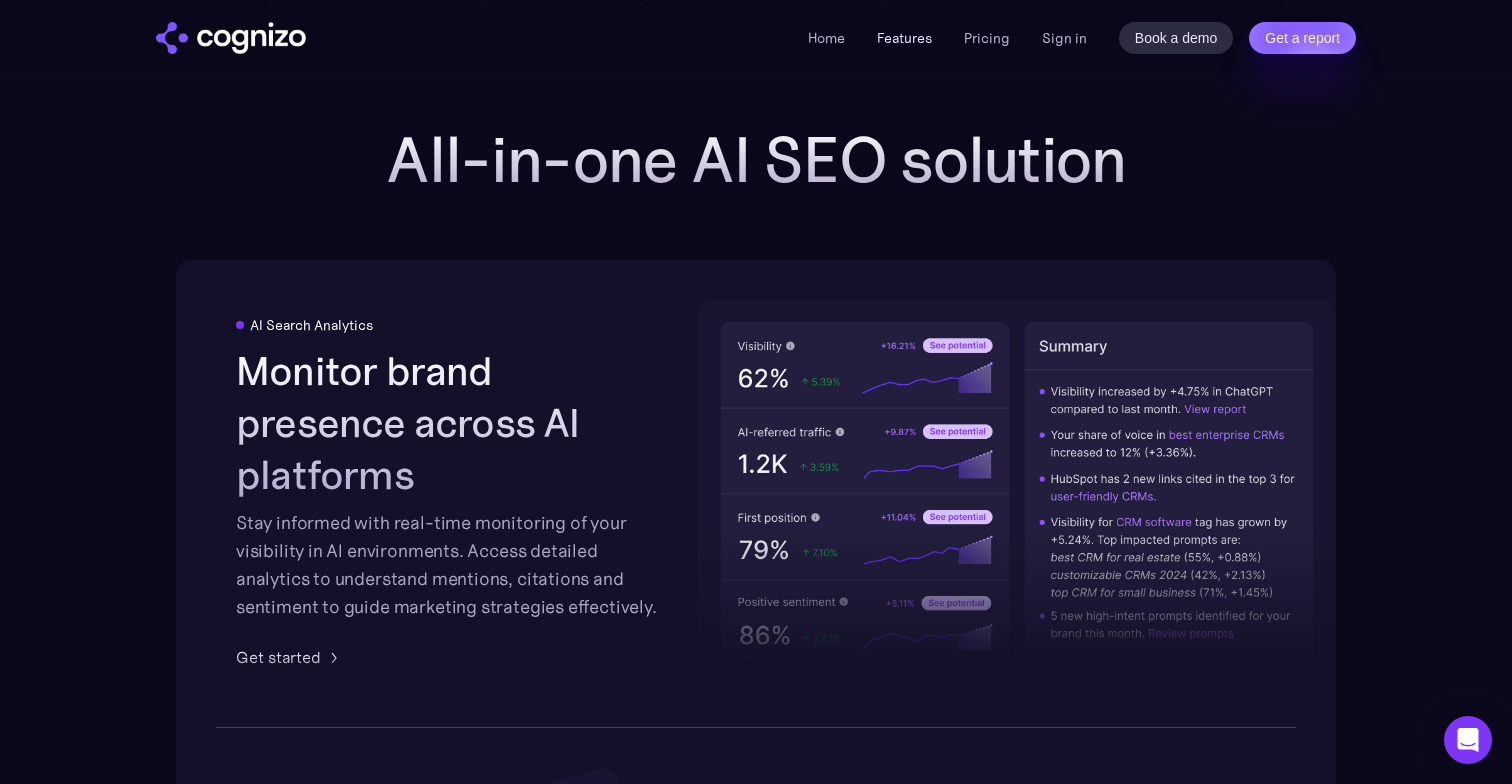 click on "Features" at bounding box center [904, 38] 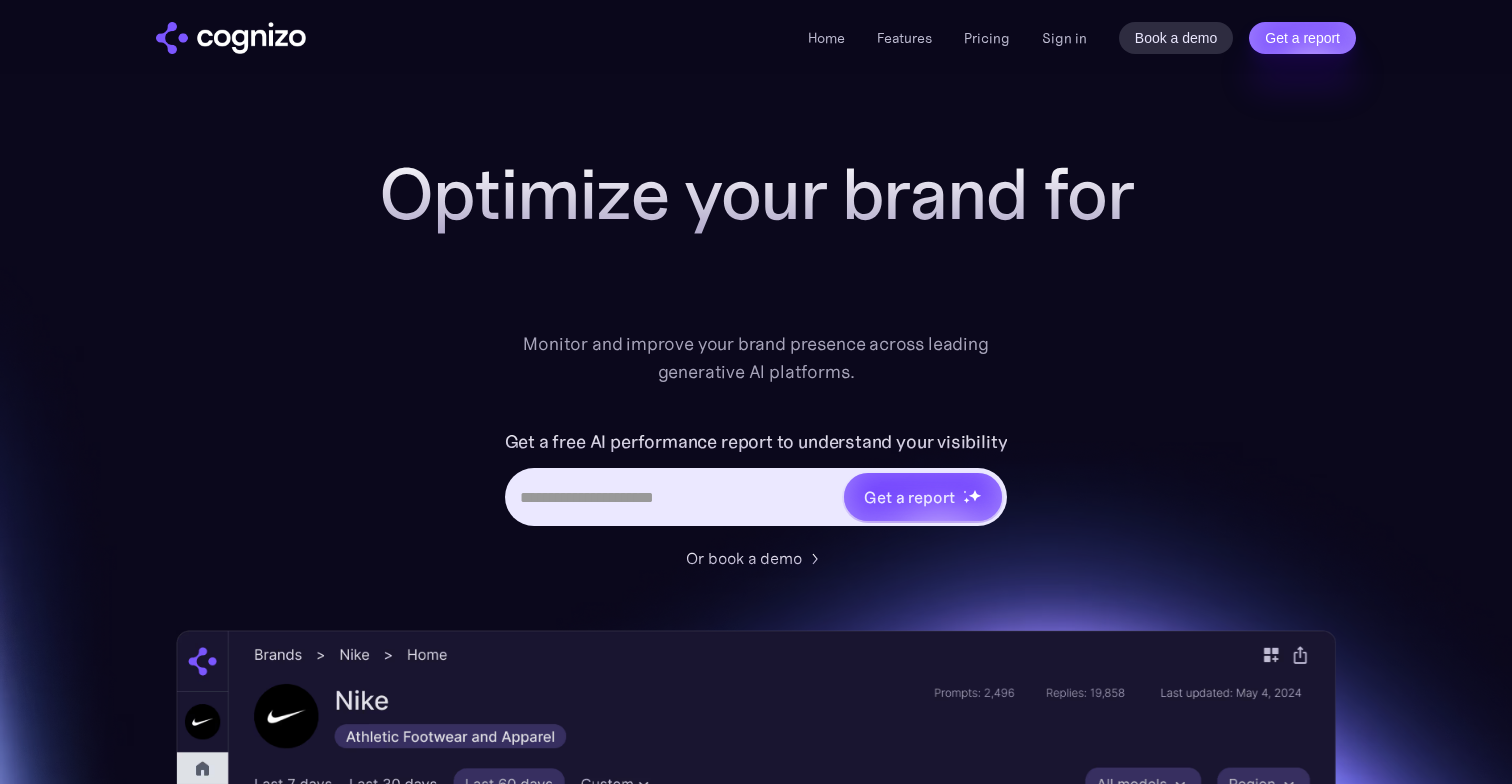 scroll, scrollTop: 3116, scrollLeft: 0, axis: vertical 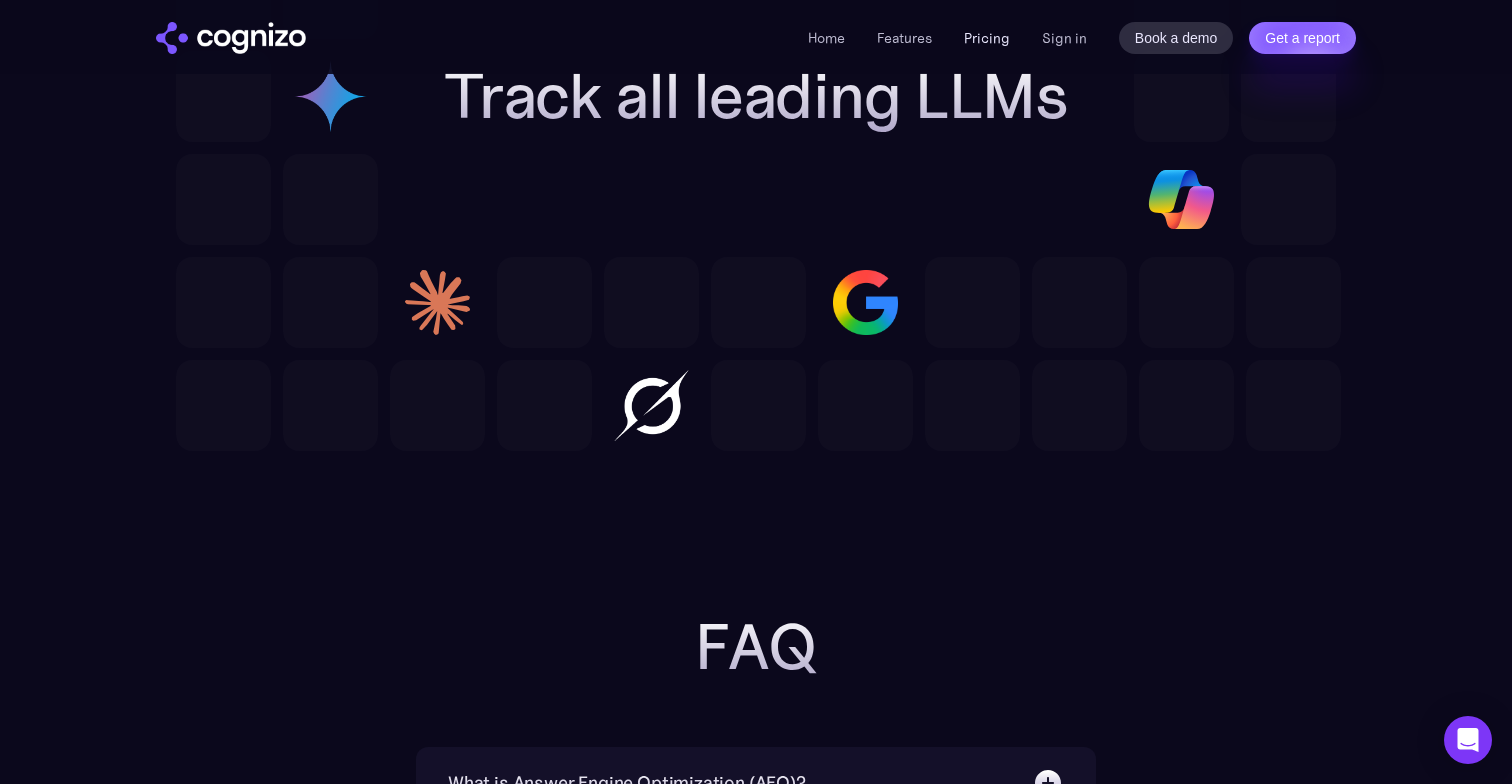 click on "Pricing" at bounding box center (987, 38) 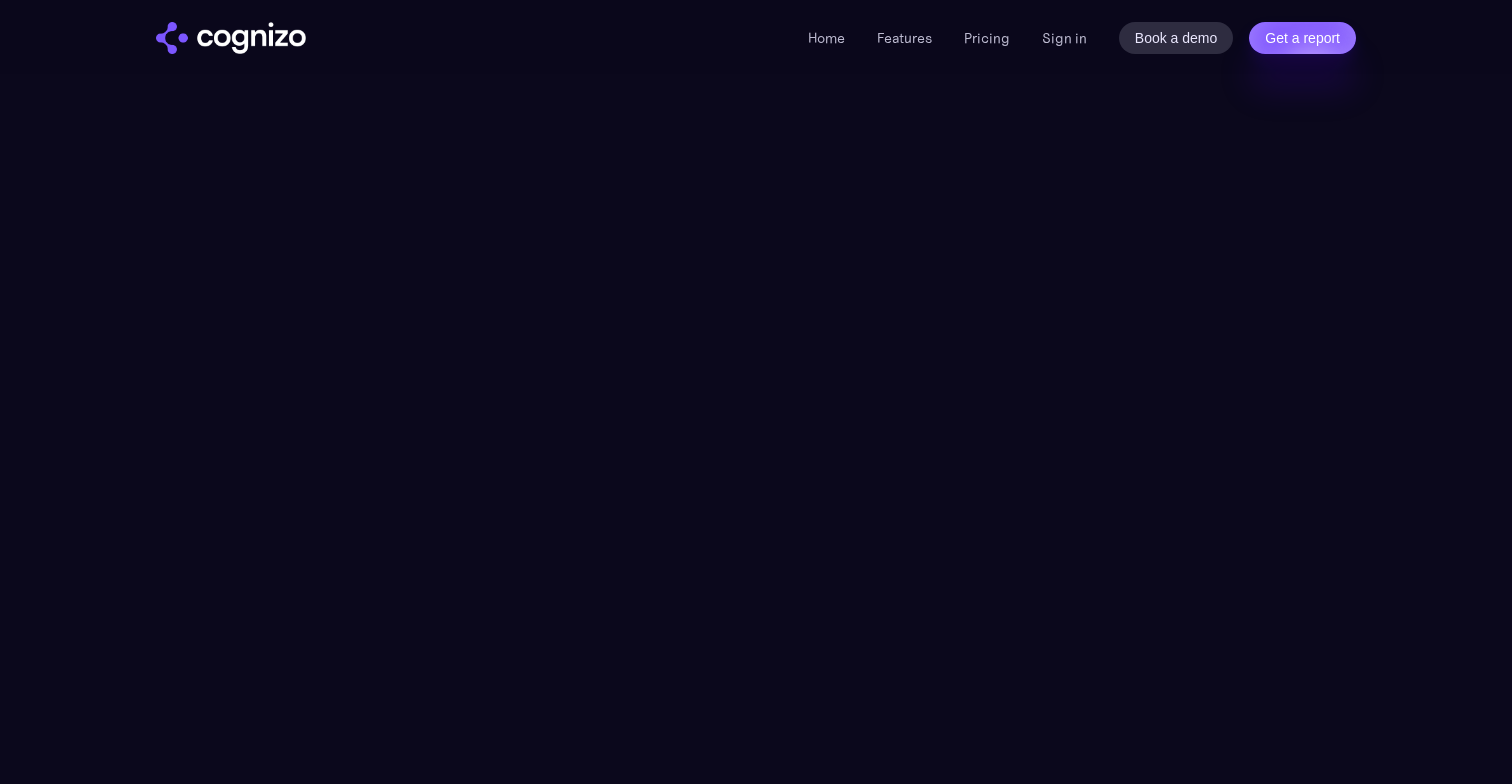 scroll, scrollTop: 0, scrollLeft: 0, axis: both 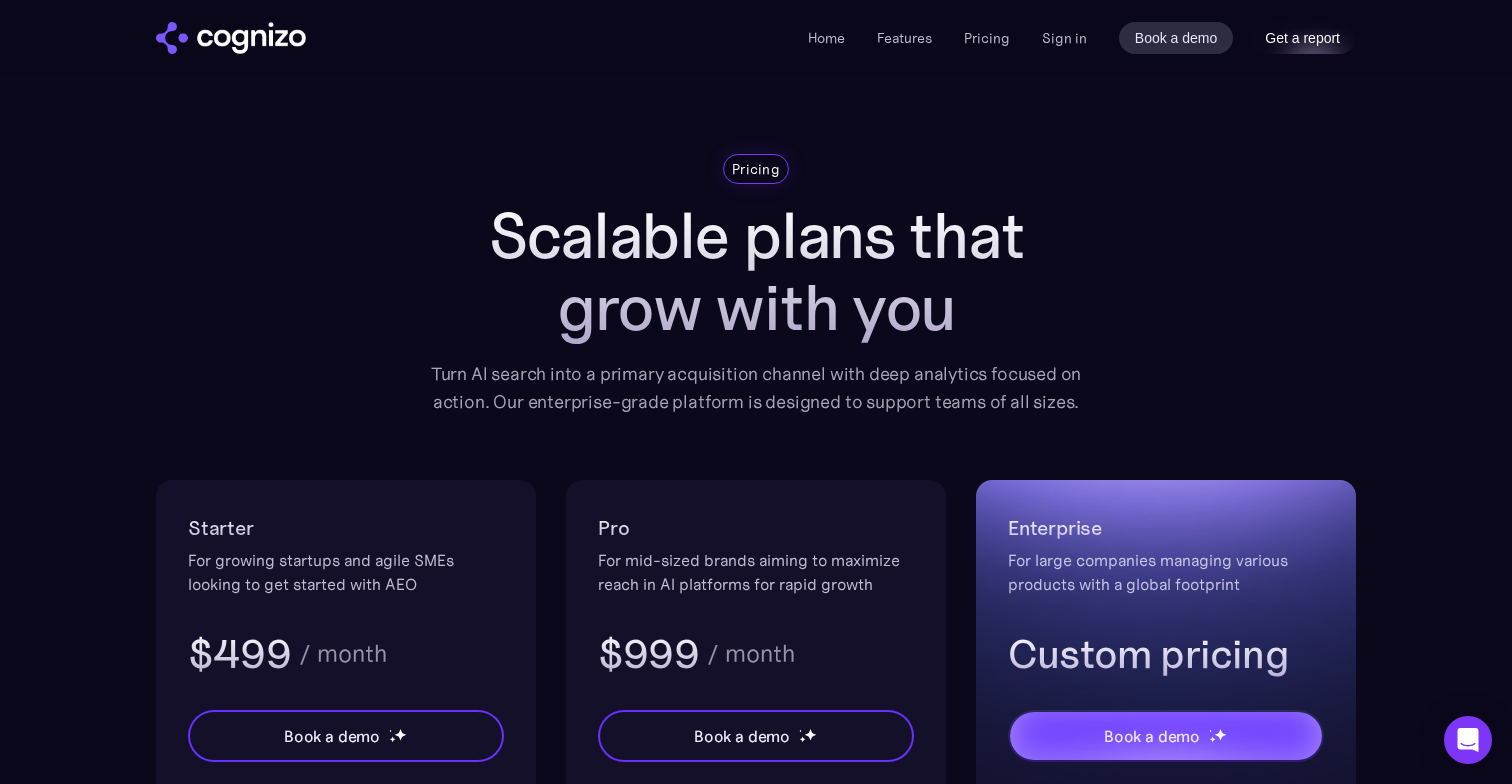 click on "Get a report" at bounding box center [1302, 38] 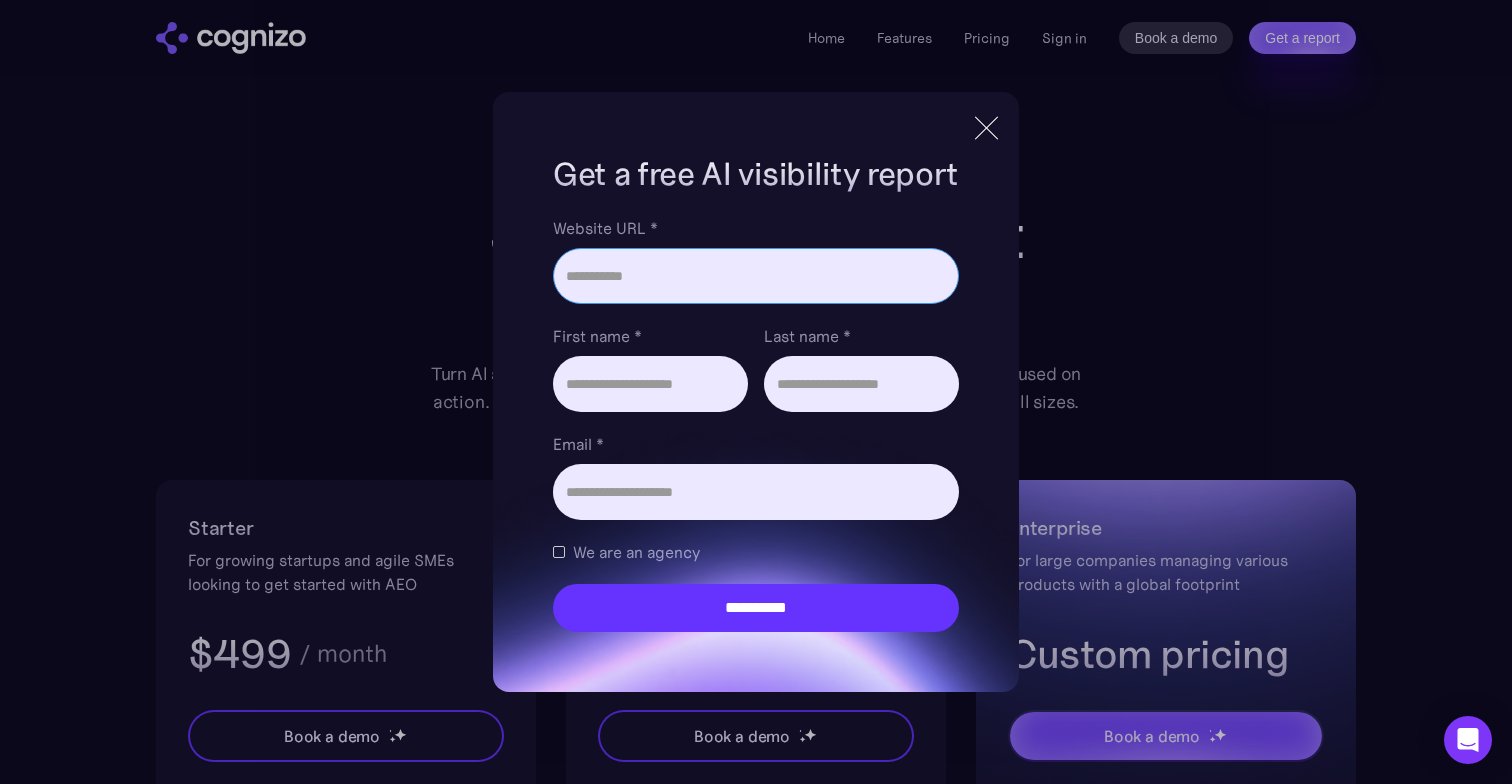 click on "Website URL *" at bounding box center (756, 276) 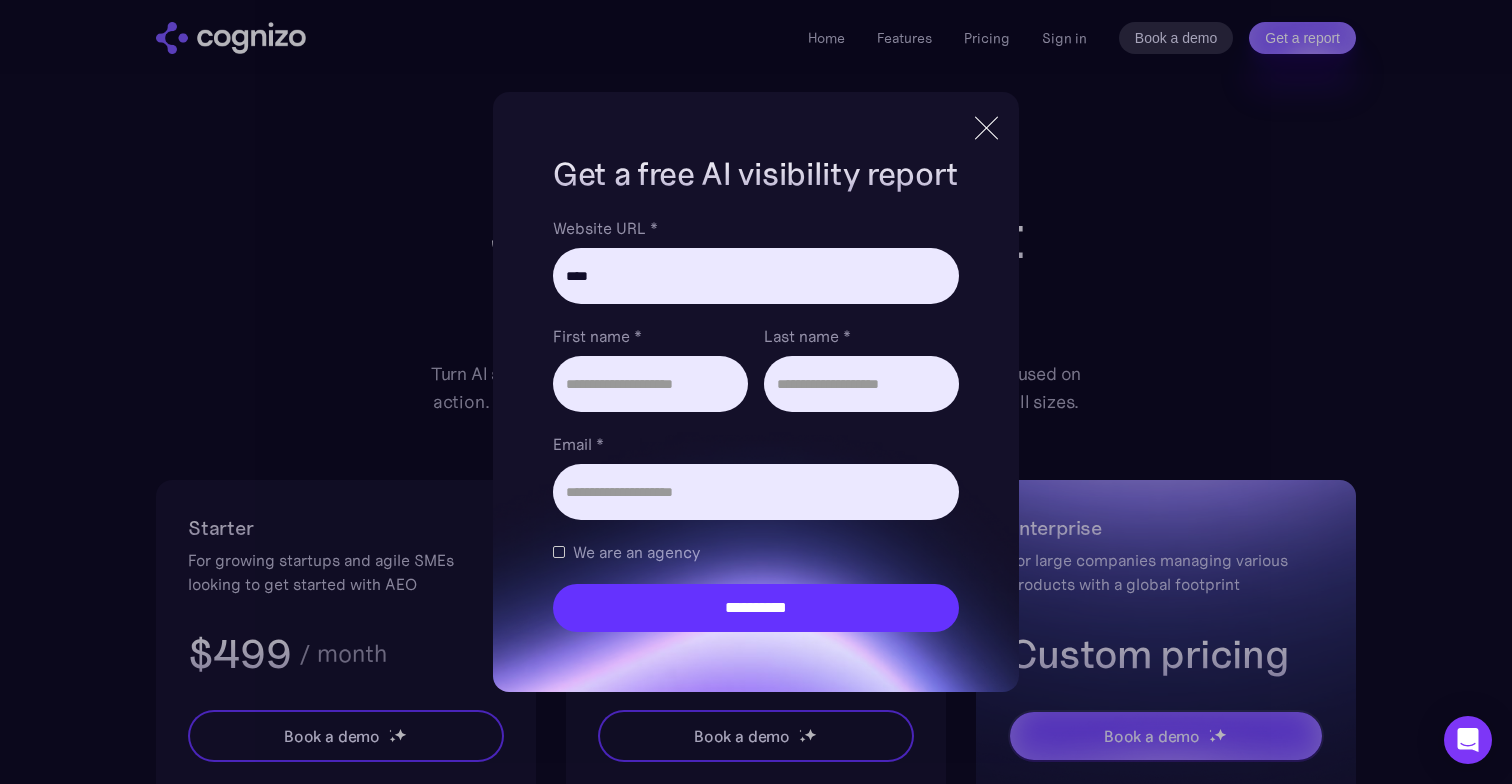 click at bounding box center (986, 128) 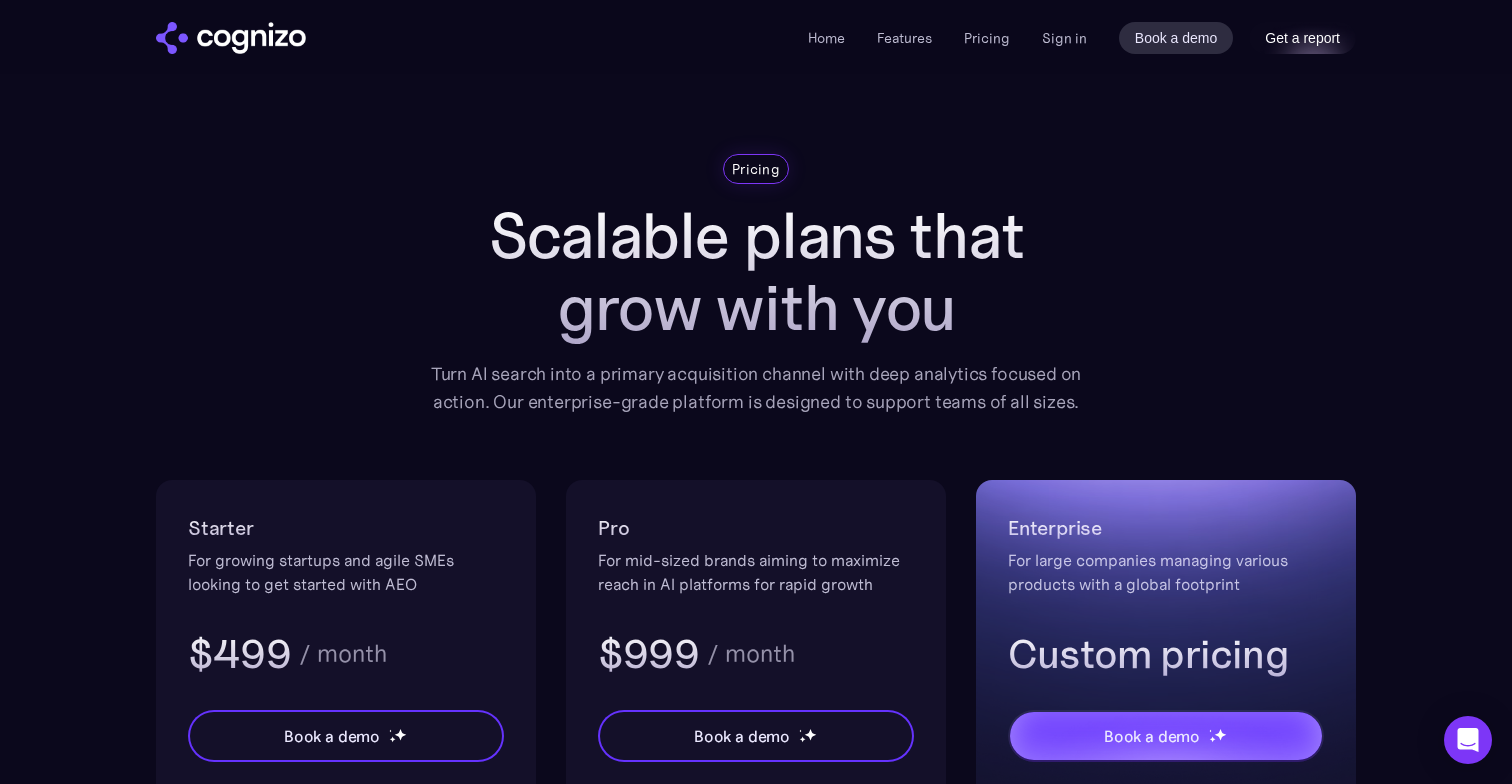 click on "Get a report" at bounding box center [1302, 38] 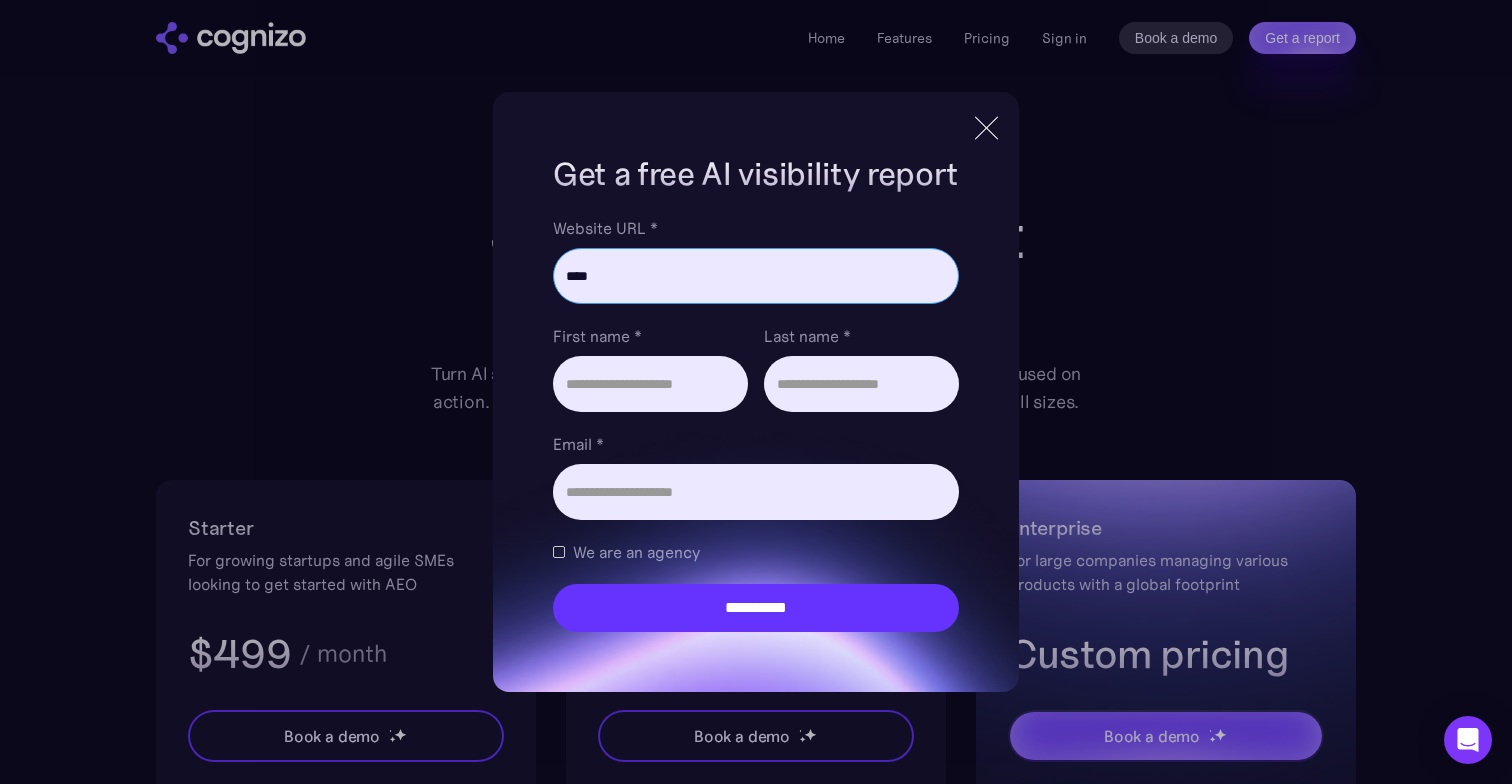 click on "****" at bounding box center (756, 276) 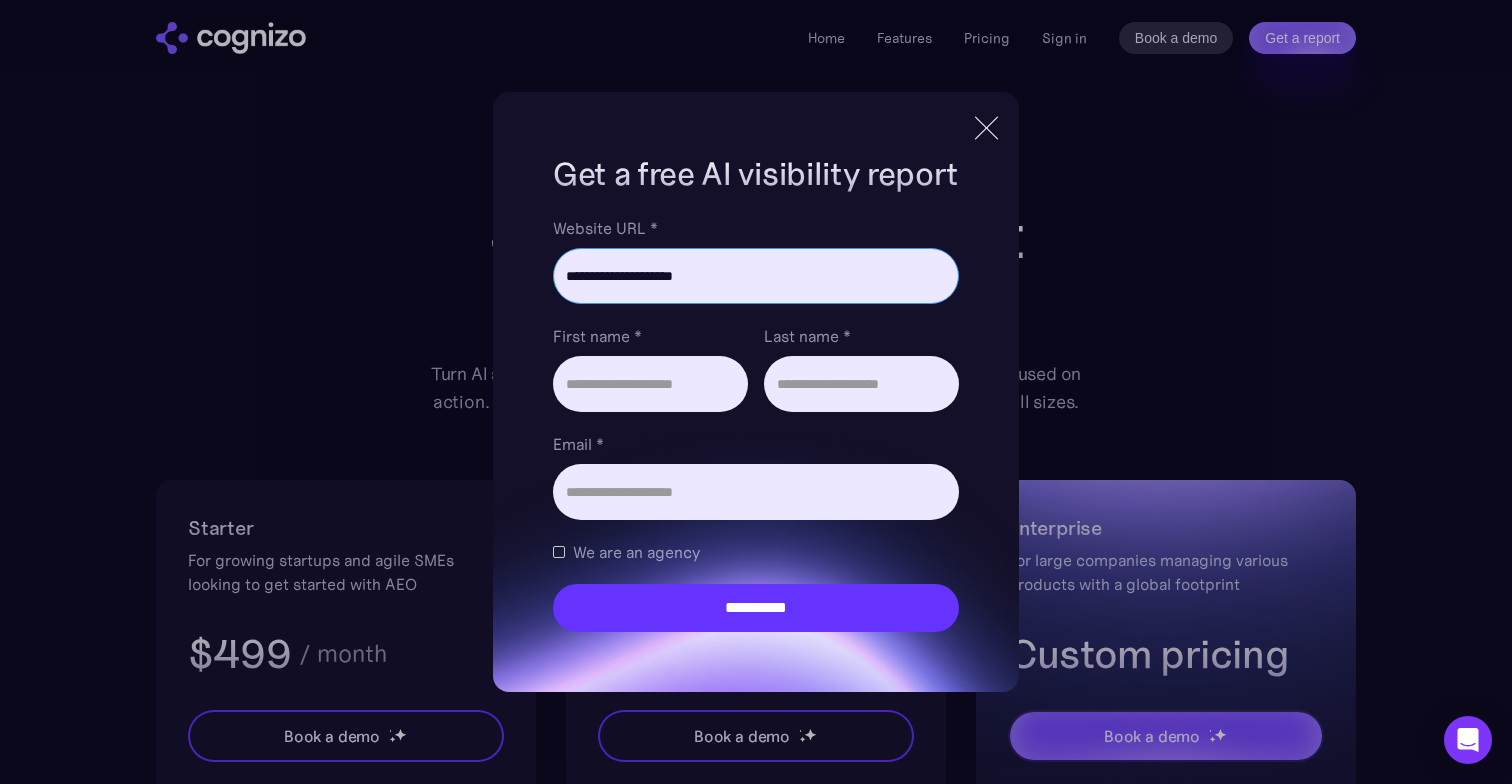 type on "**********" 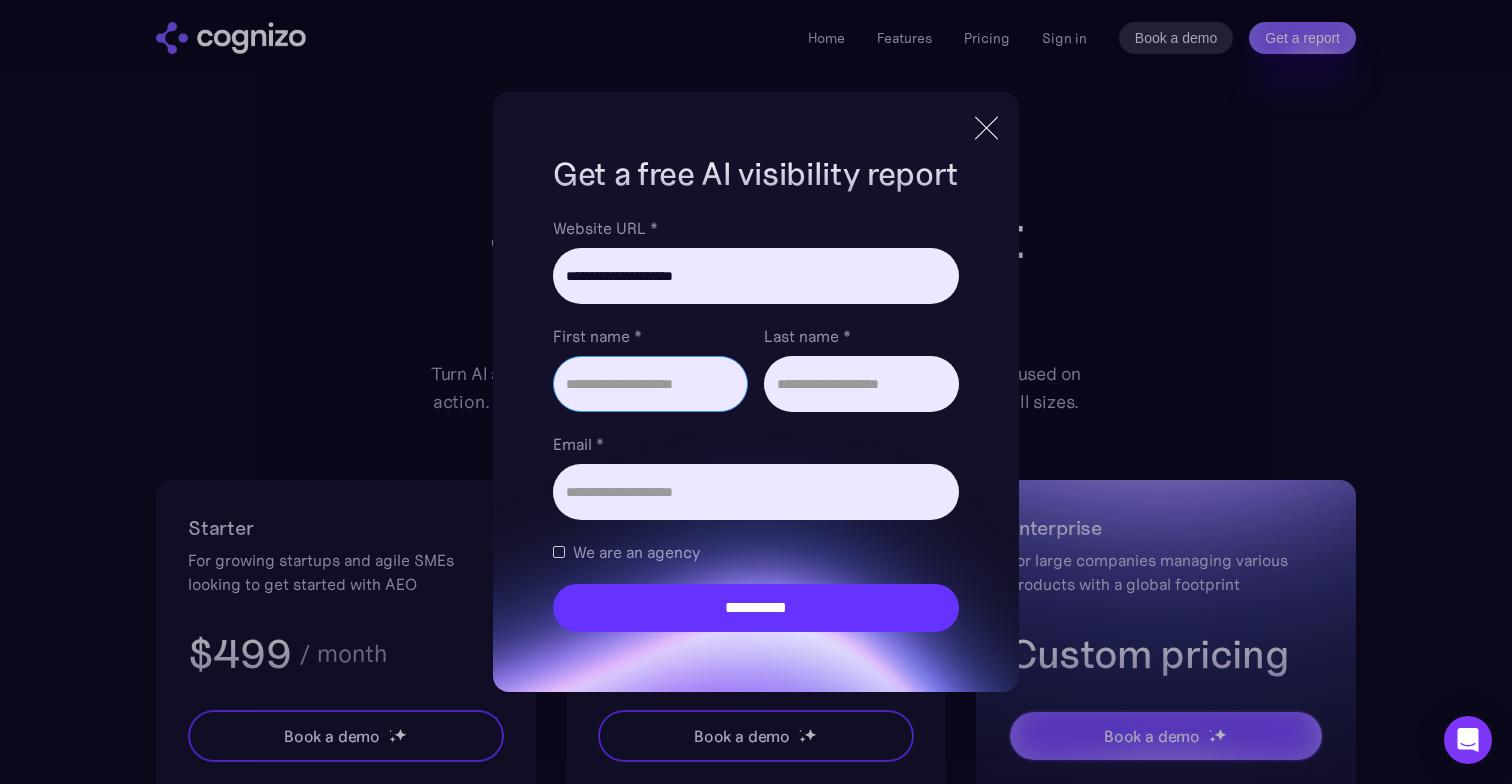 click on "First name *" at bounding box center [650, 384] 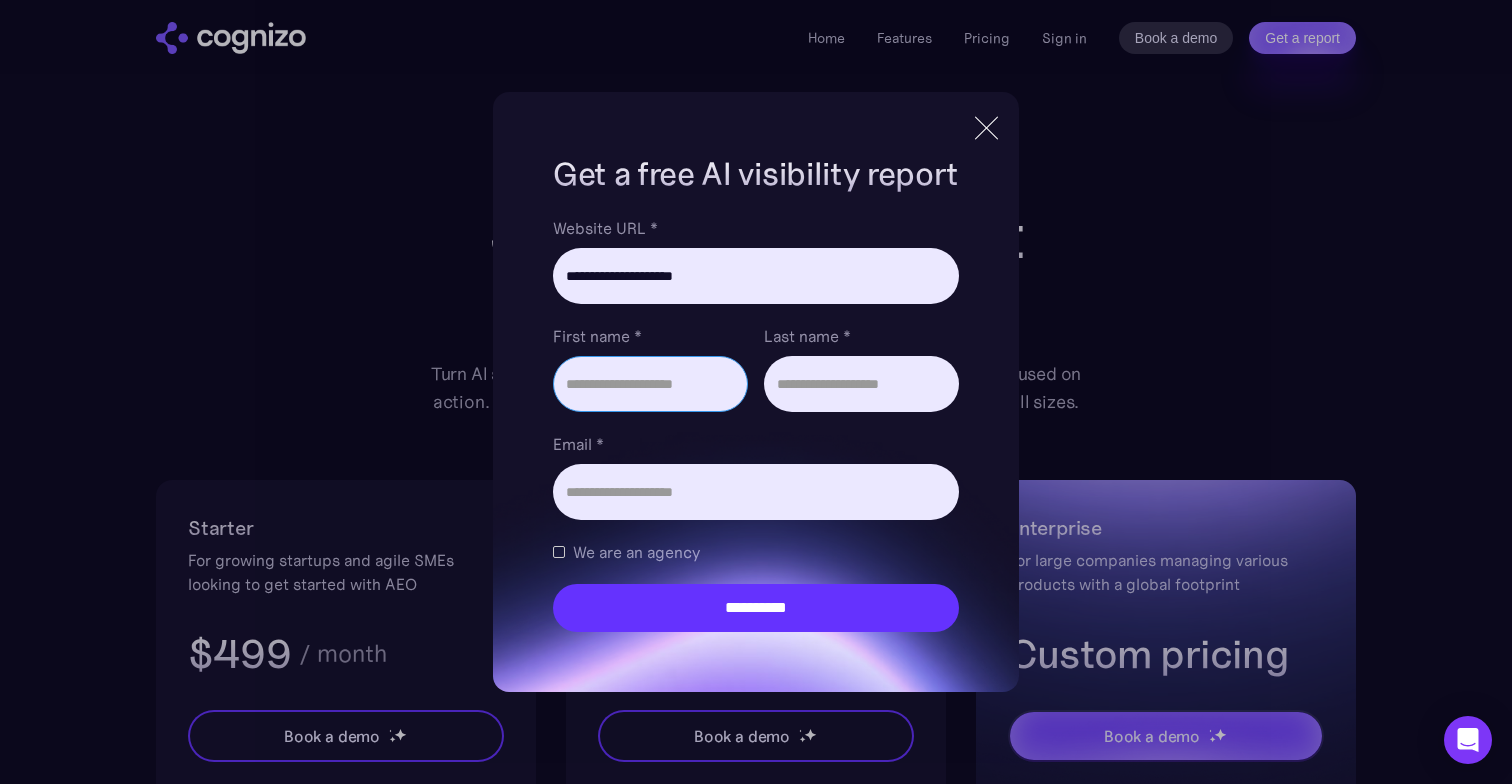 type on "******" 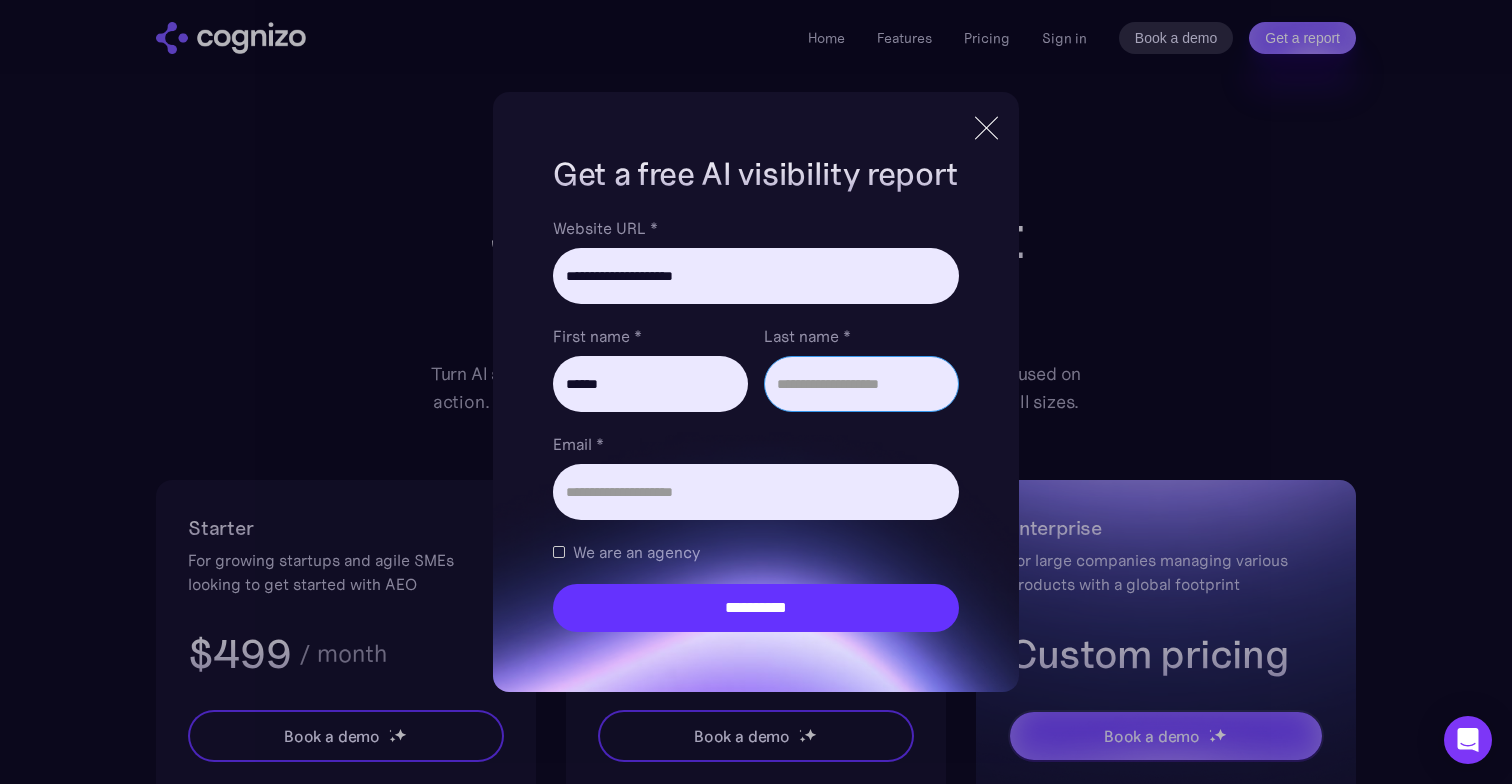 type on "****" 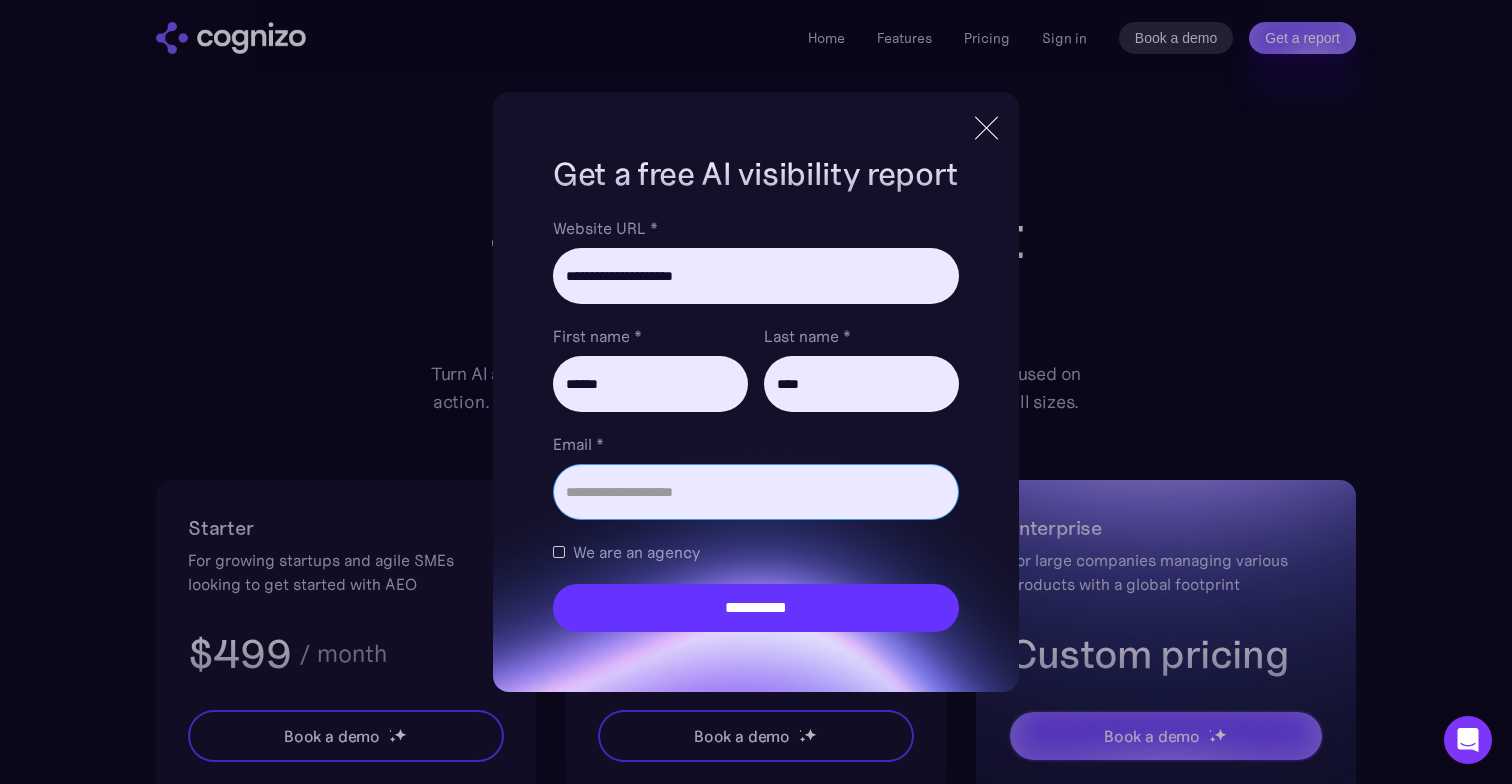 type on "**********" 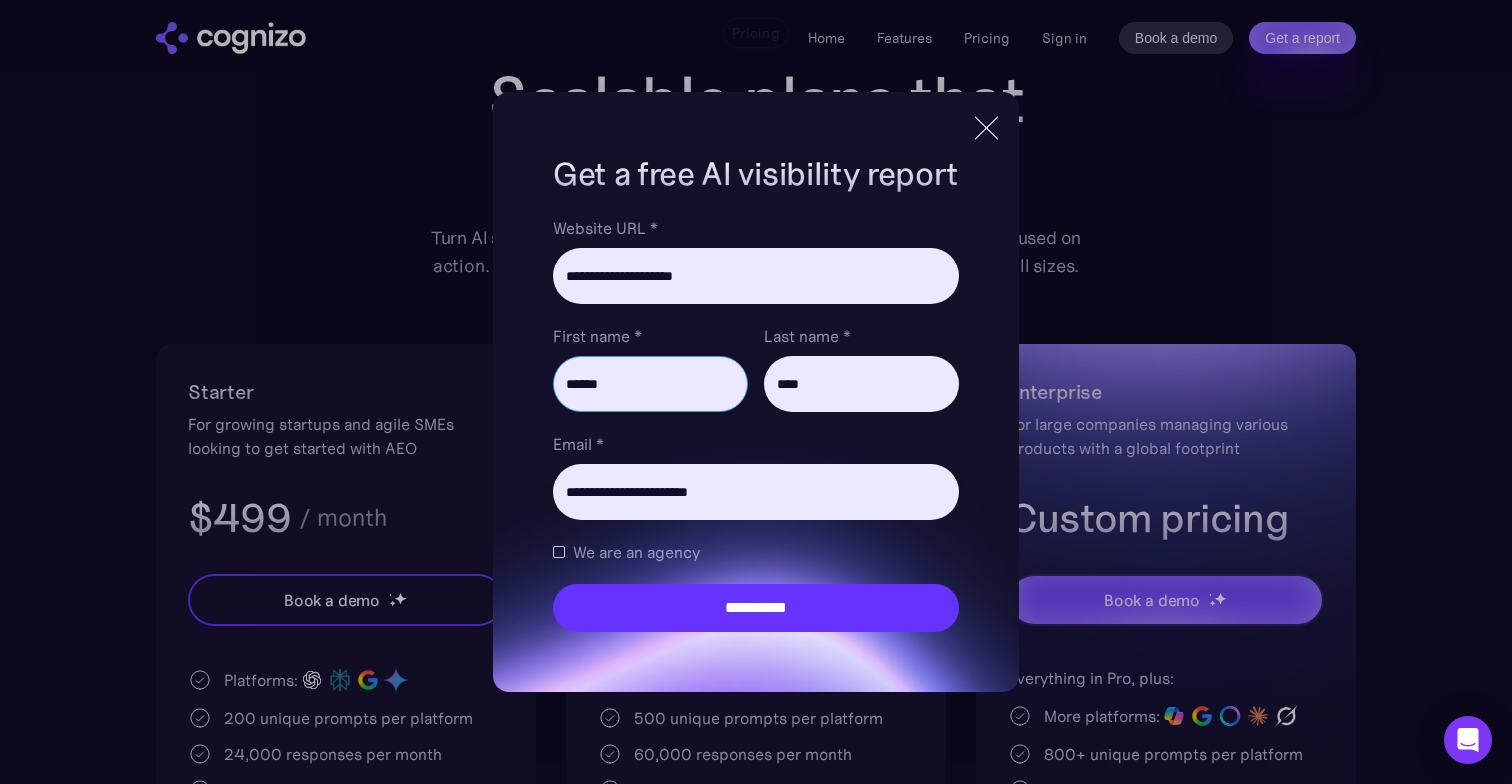 scroll, scrollTop: 153, scrollLeft: 0, axis: vertical 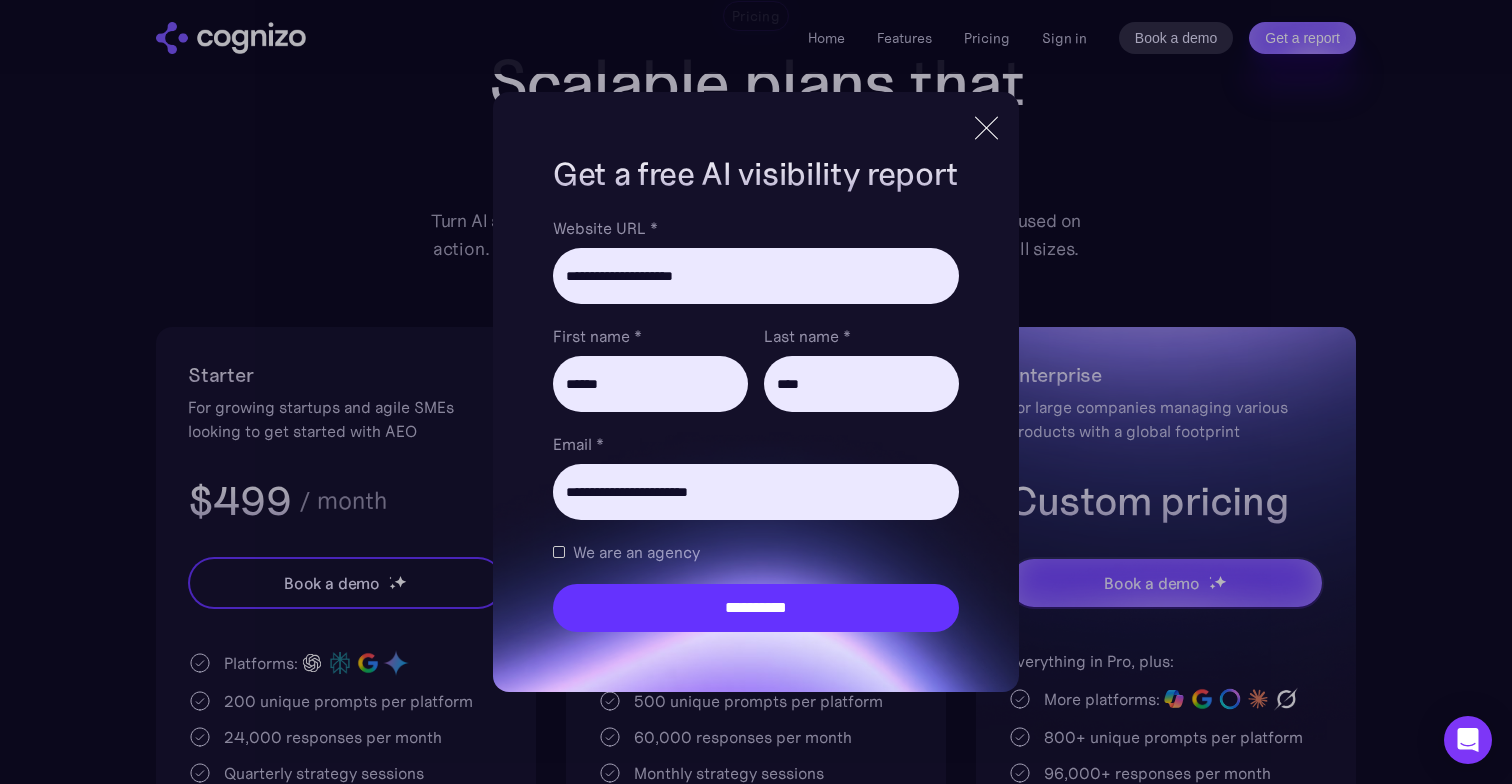 click at bounding box center (559, 552) 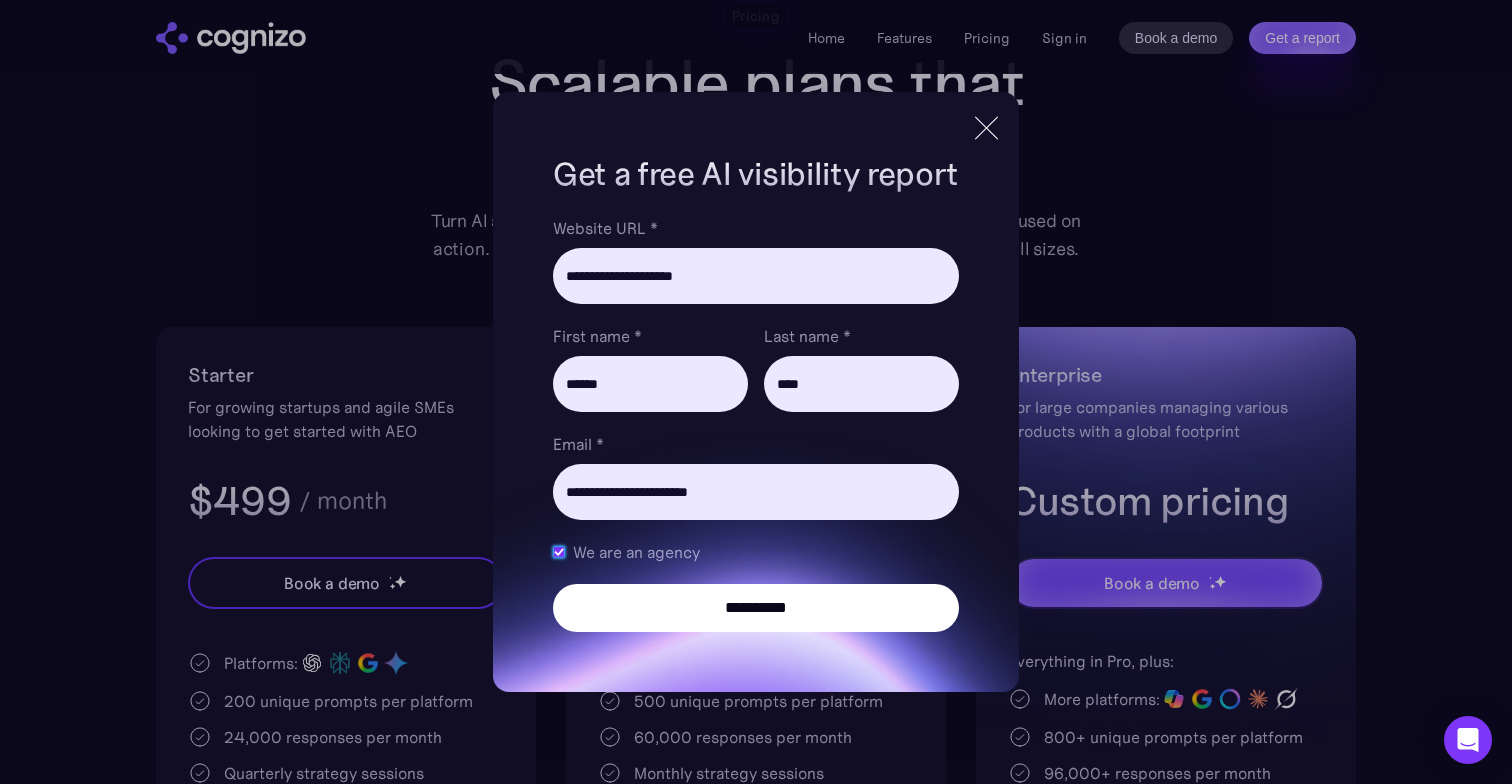 click on "**********" at bounding box center [756, 608] 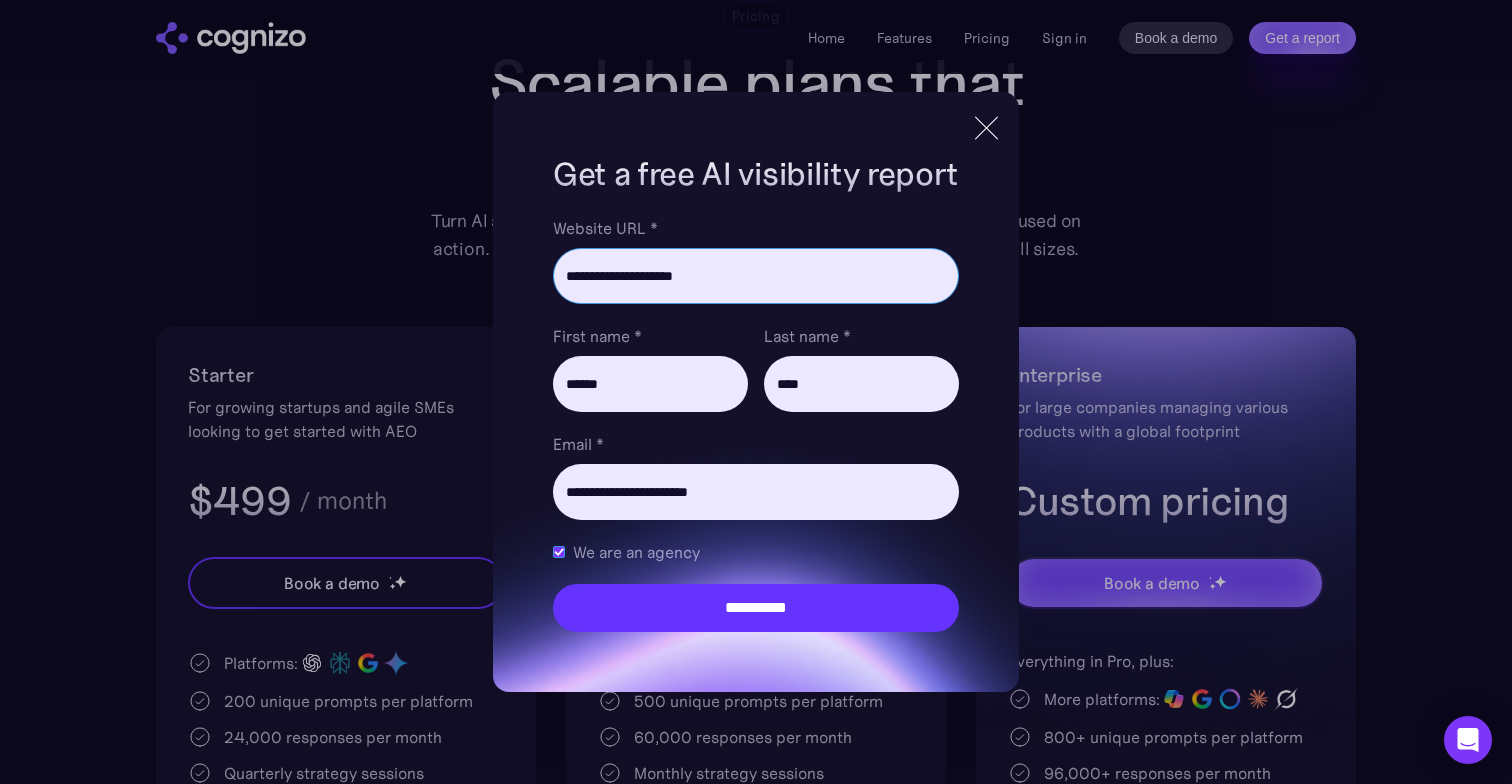 drag, startPoint x: 735, startPoint y: 269, endPoint x: 493, endPoint y: 271, distance: 242.00827 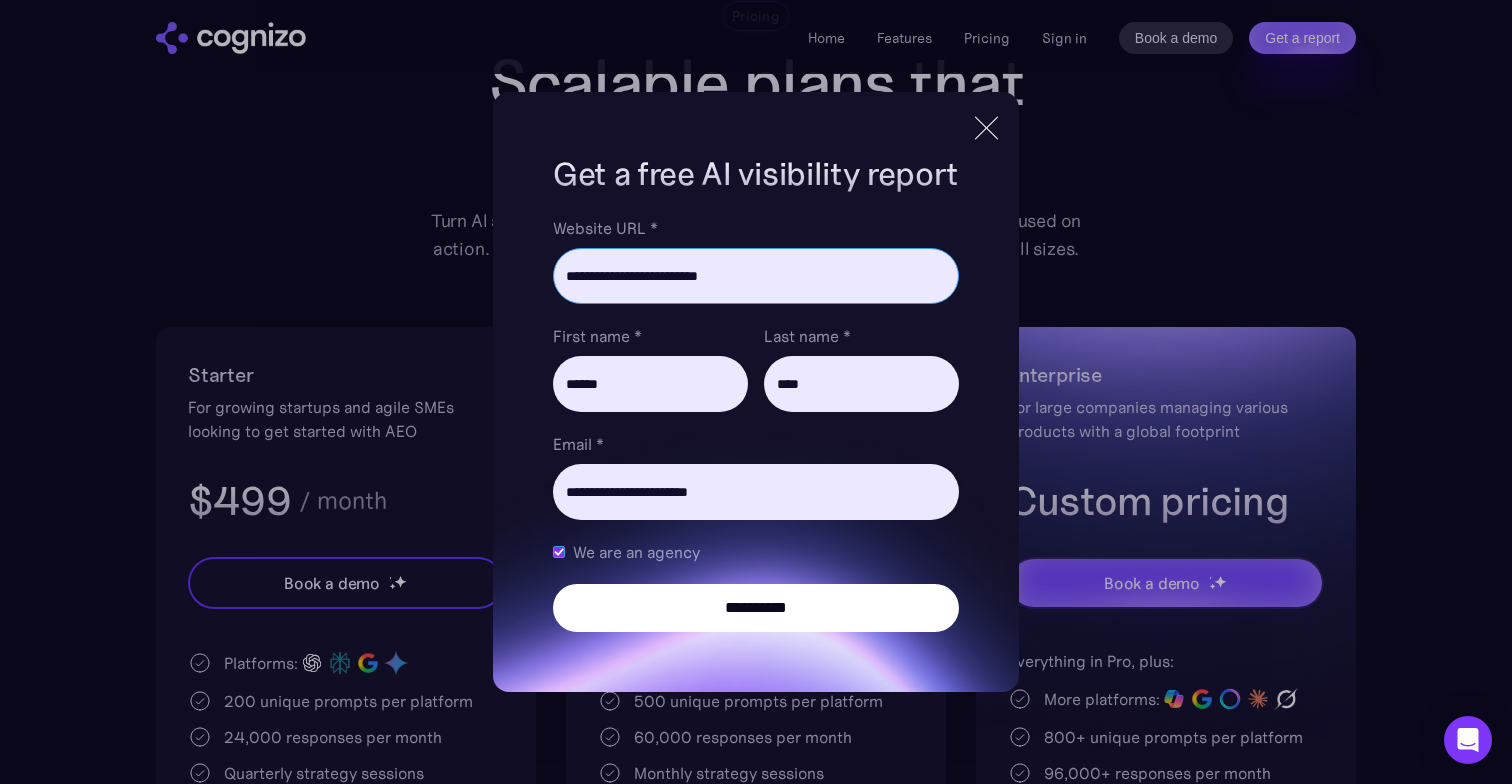 type on "**********" 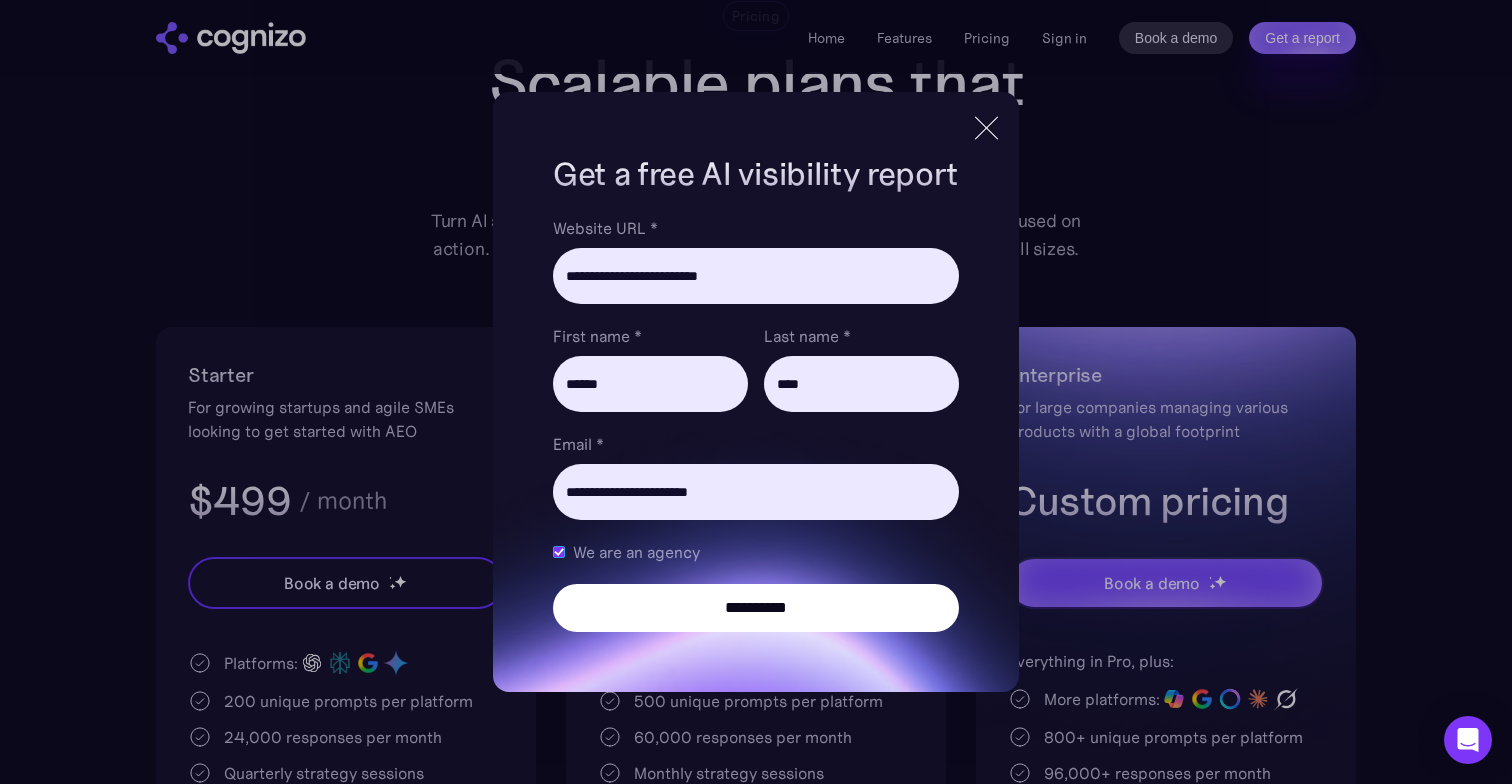 click on "**********" at bounding box center [756, 608] 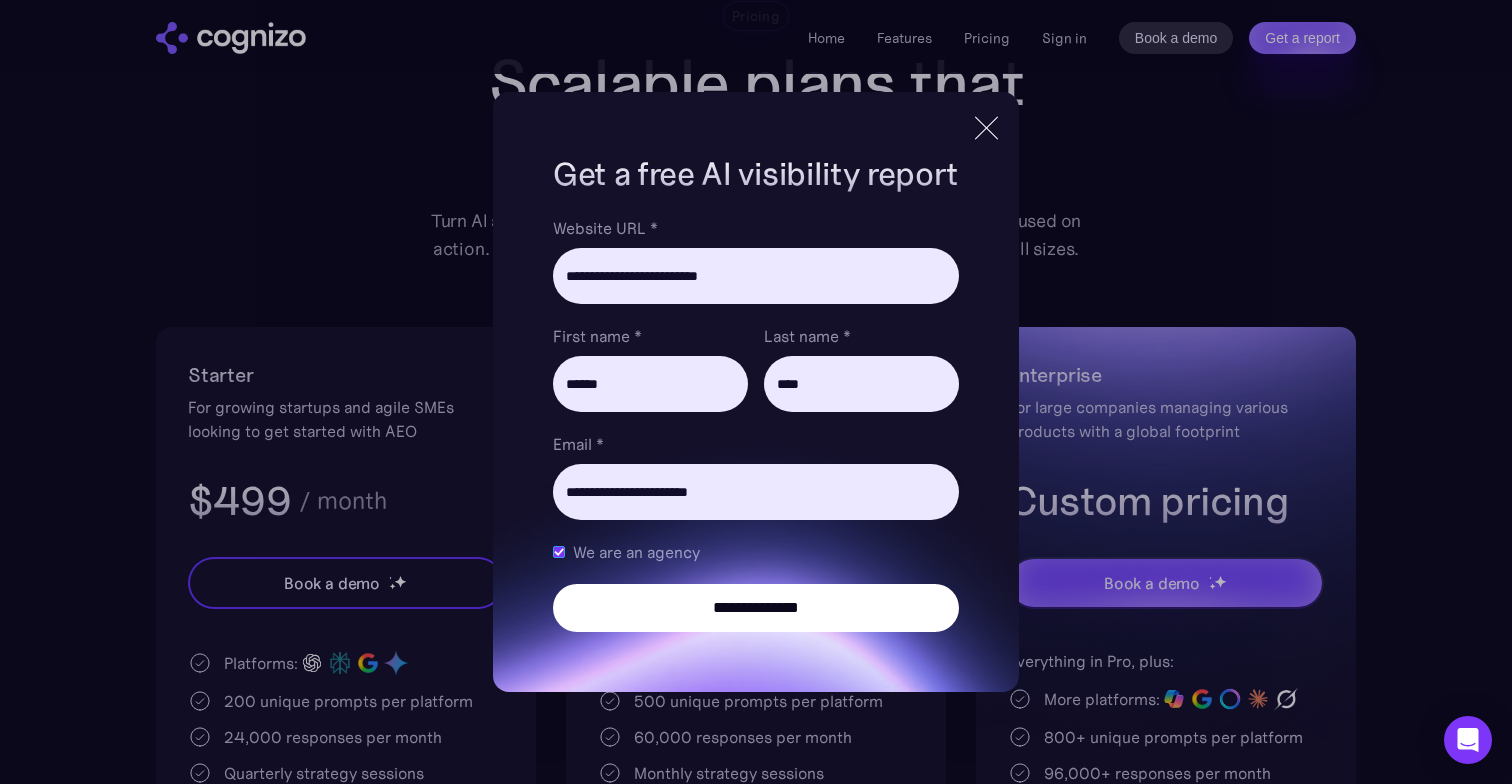 type on "**********" 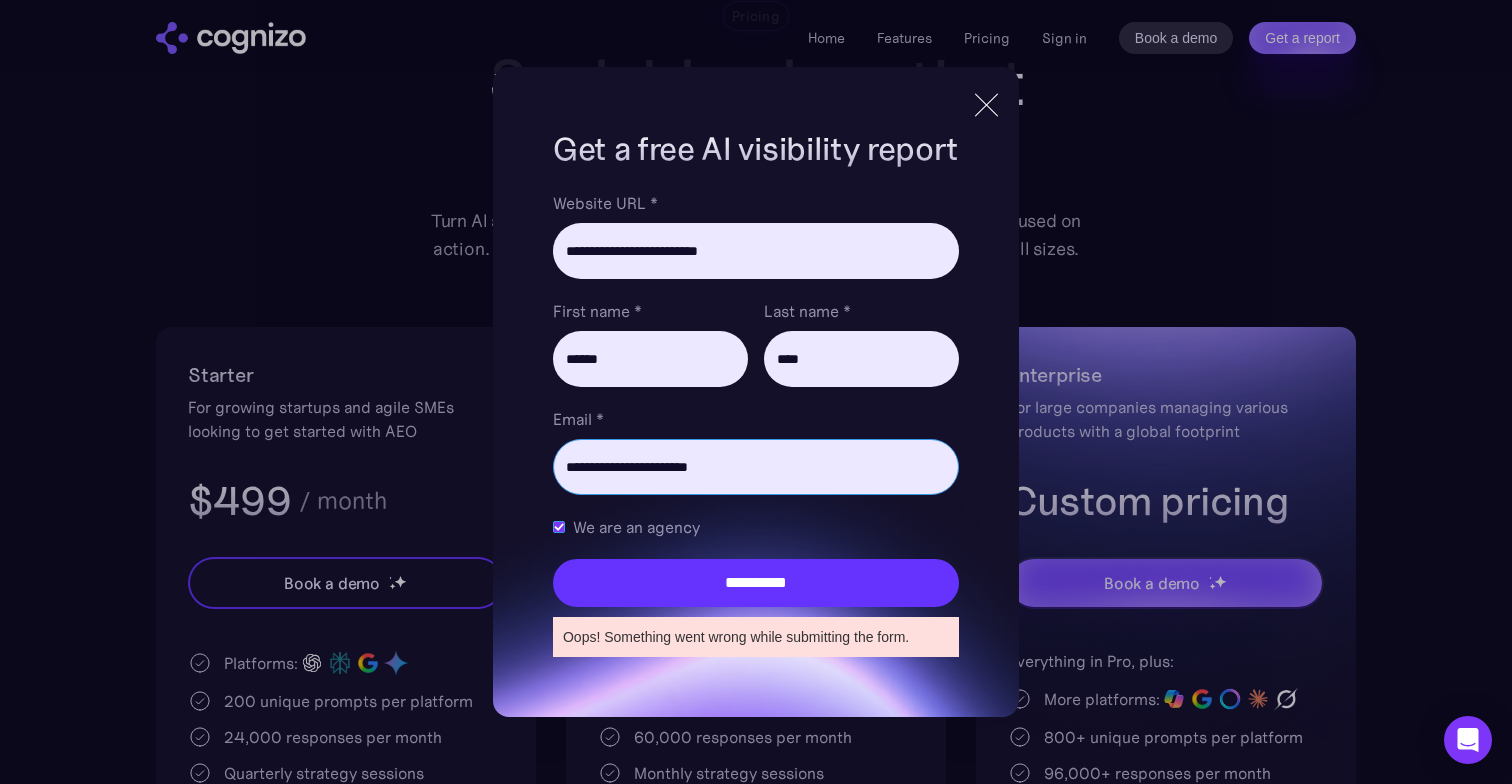 click on "**********" at bounding box center (756, 467) 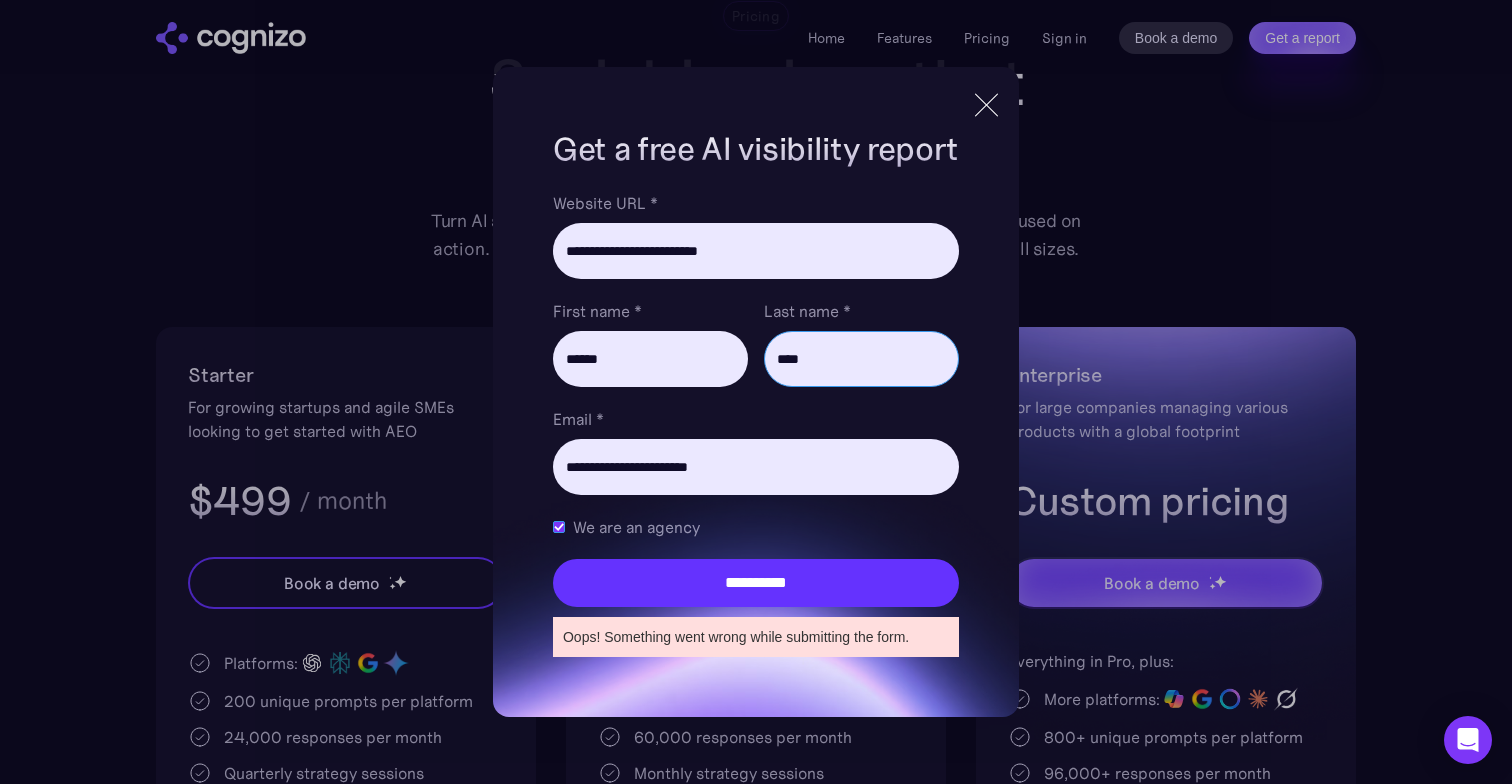 click on "****" at bounding box center (861, 359) 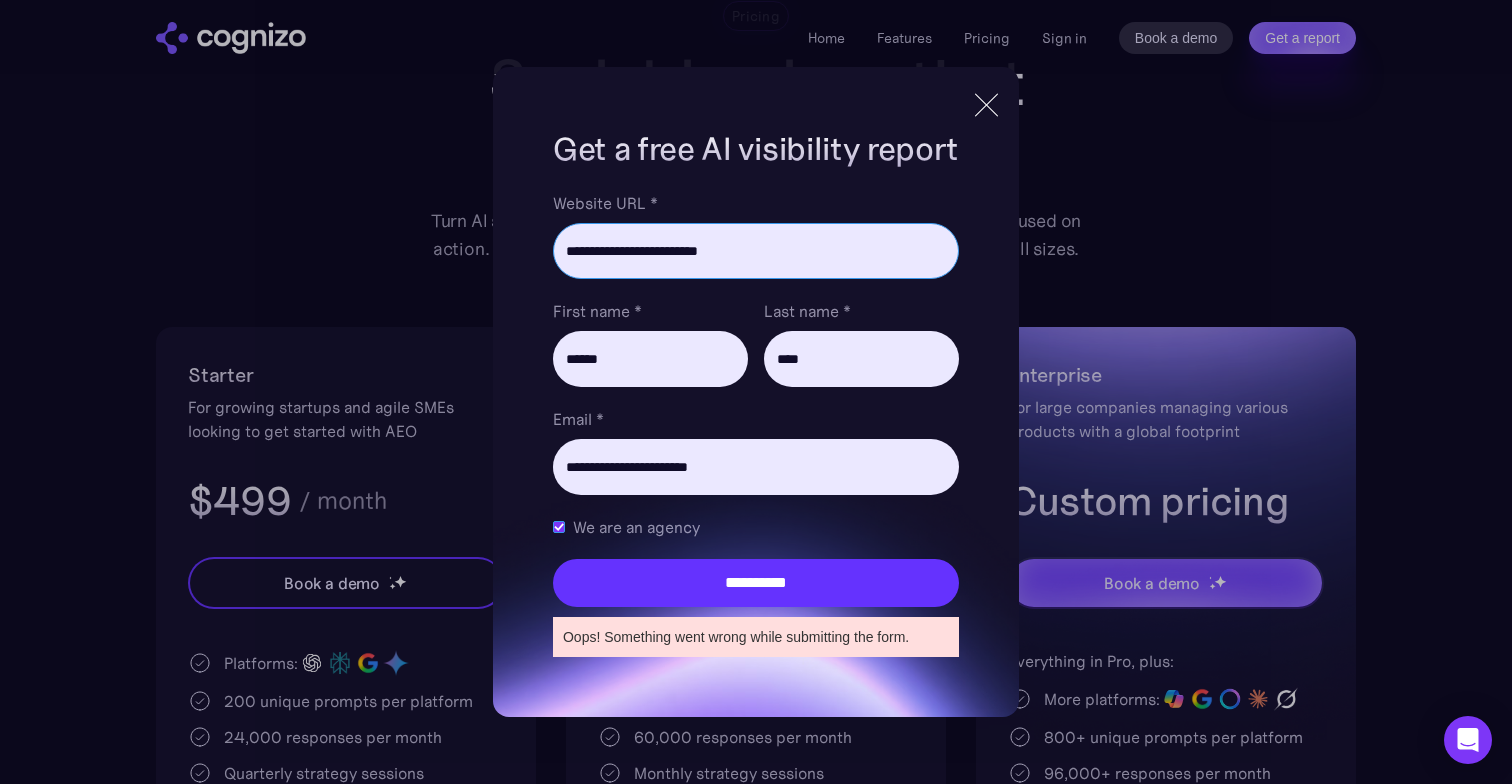click on "**********" at bounding box center (756, 251) 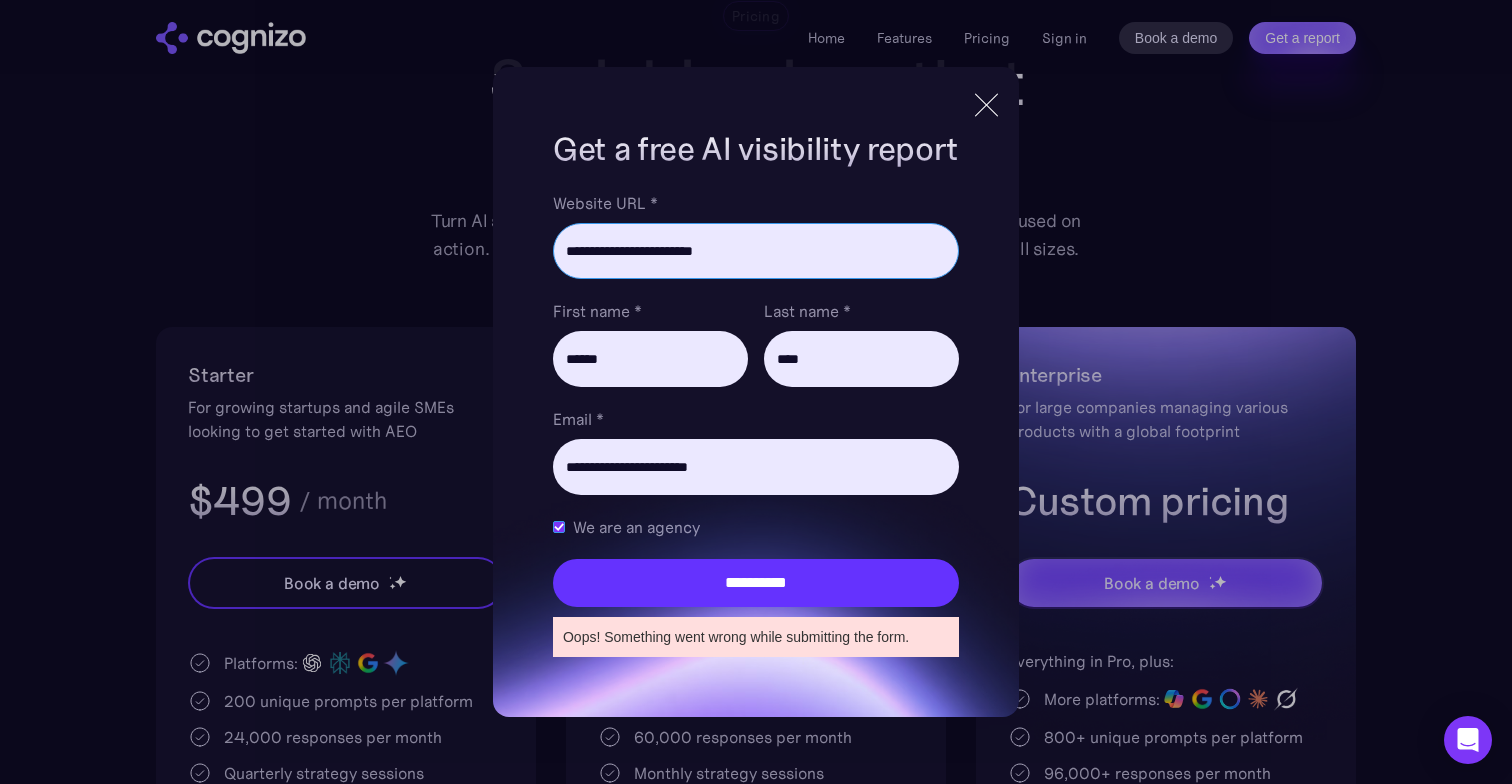 type on "**********" 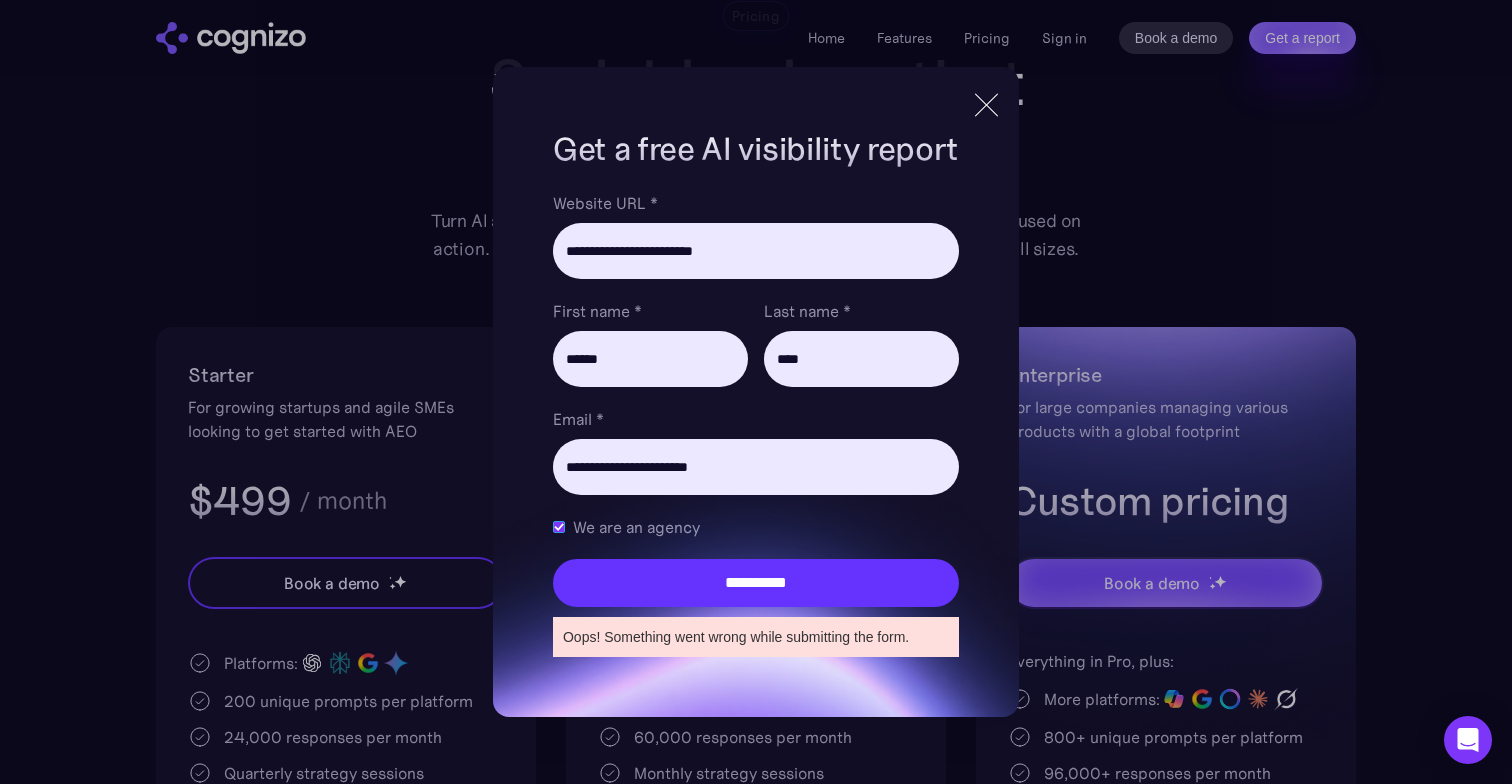 click on "Last name *" at bounding box center [861, 311] 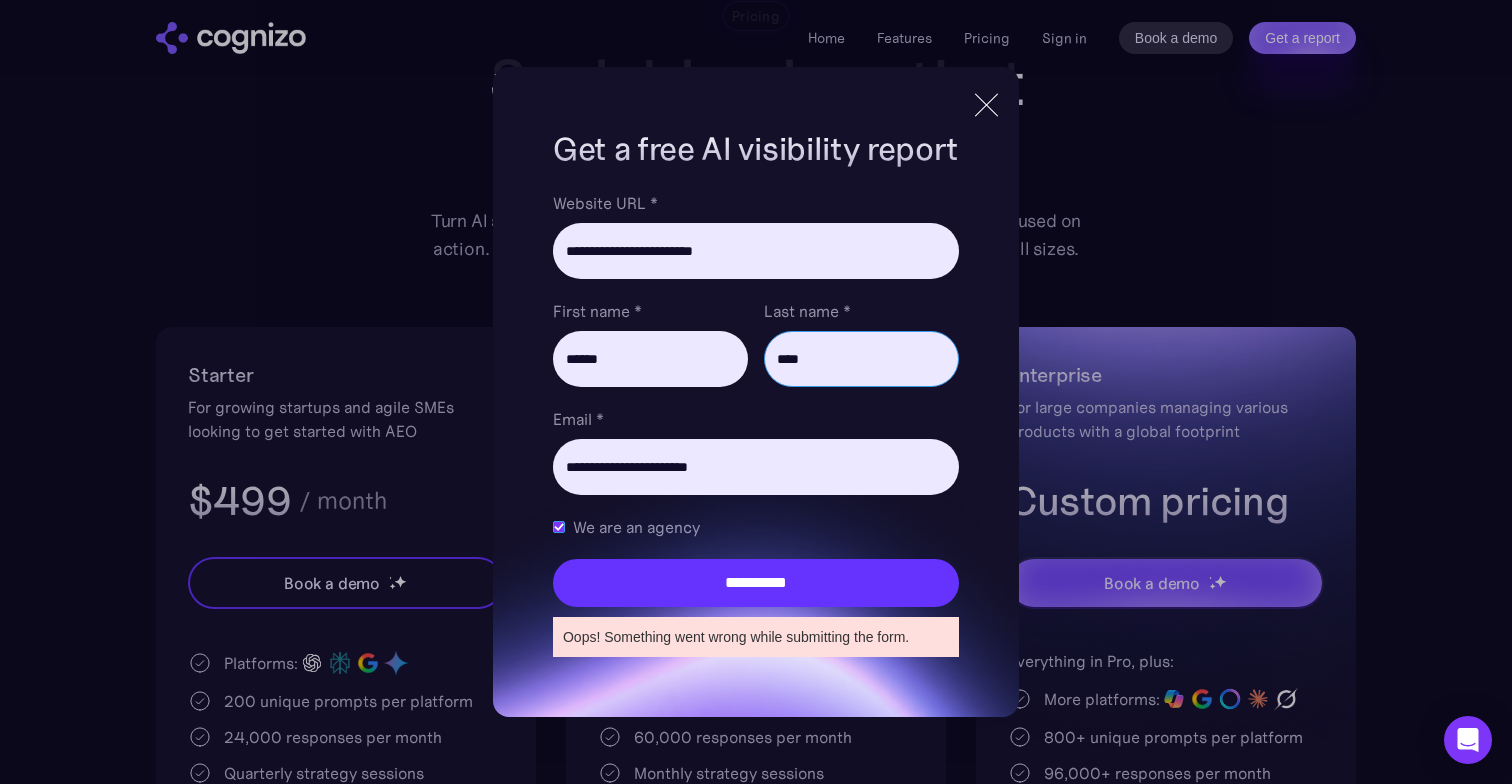 click on "****" at bounding box center (861, 359) 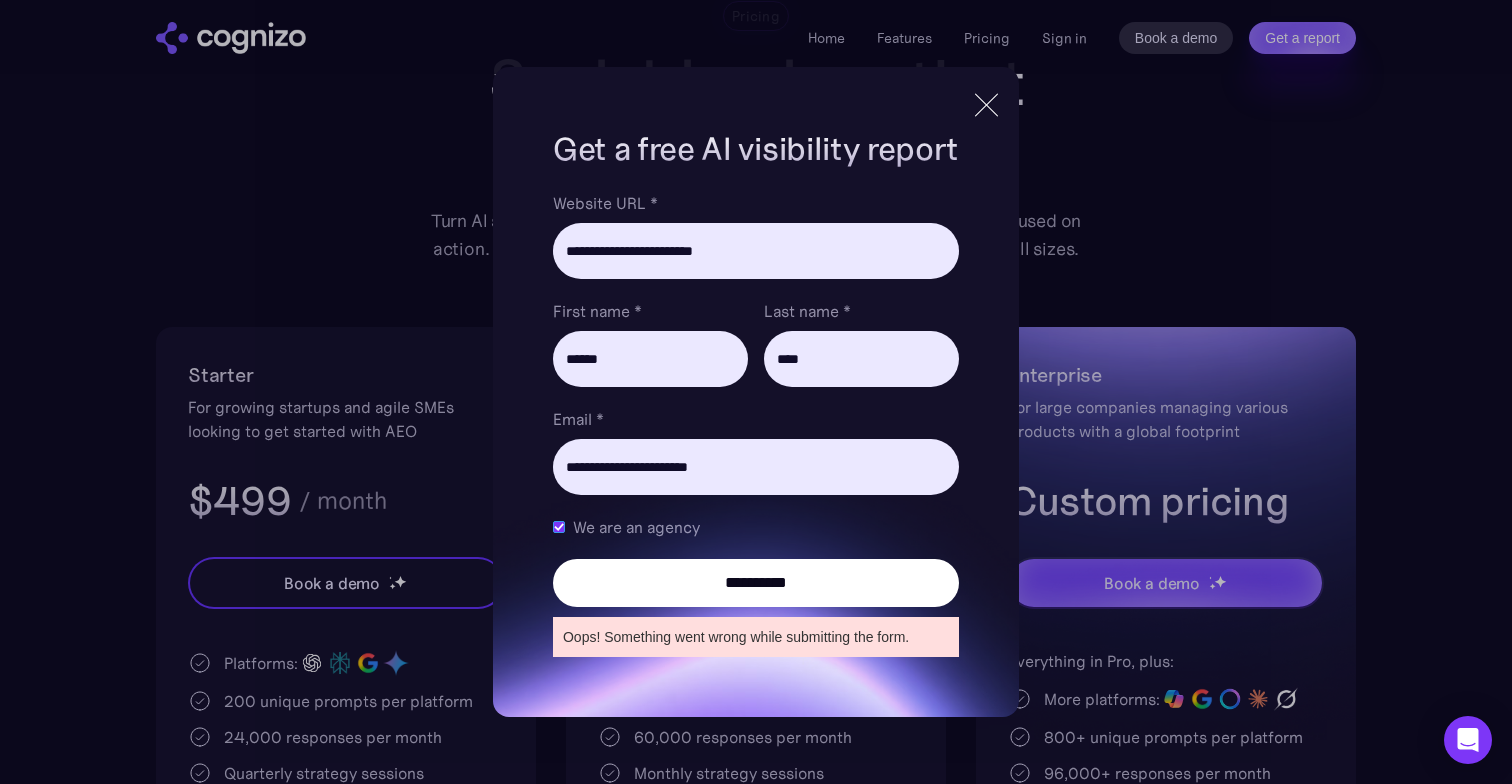 click on "**********" at bounding box center [756, 583] 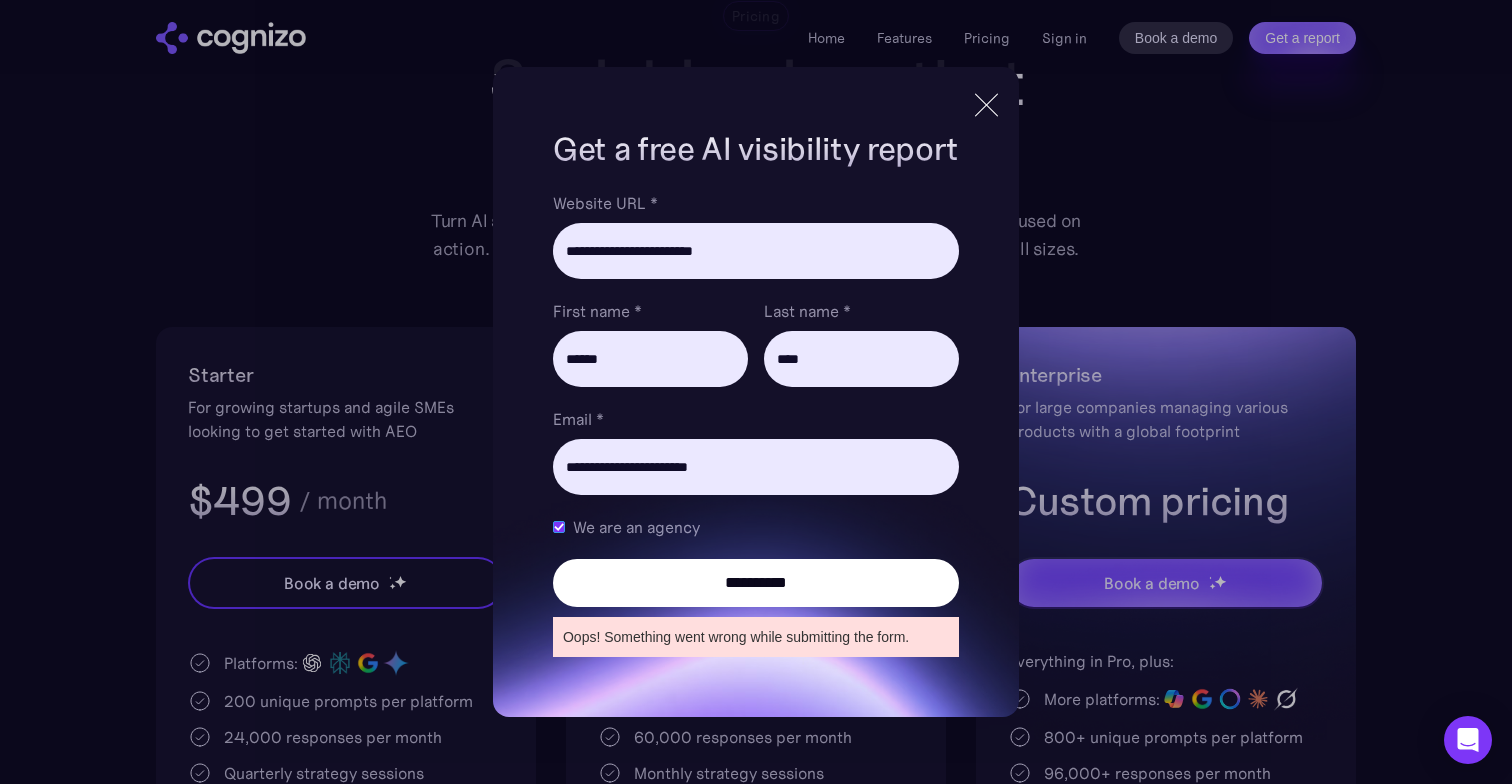 click on "**********" at bounding box center [756, 583] 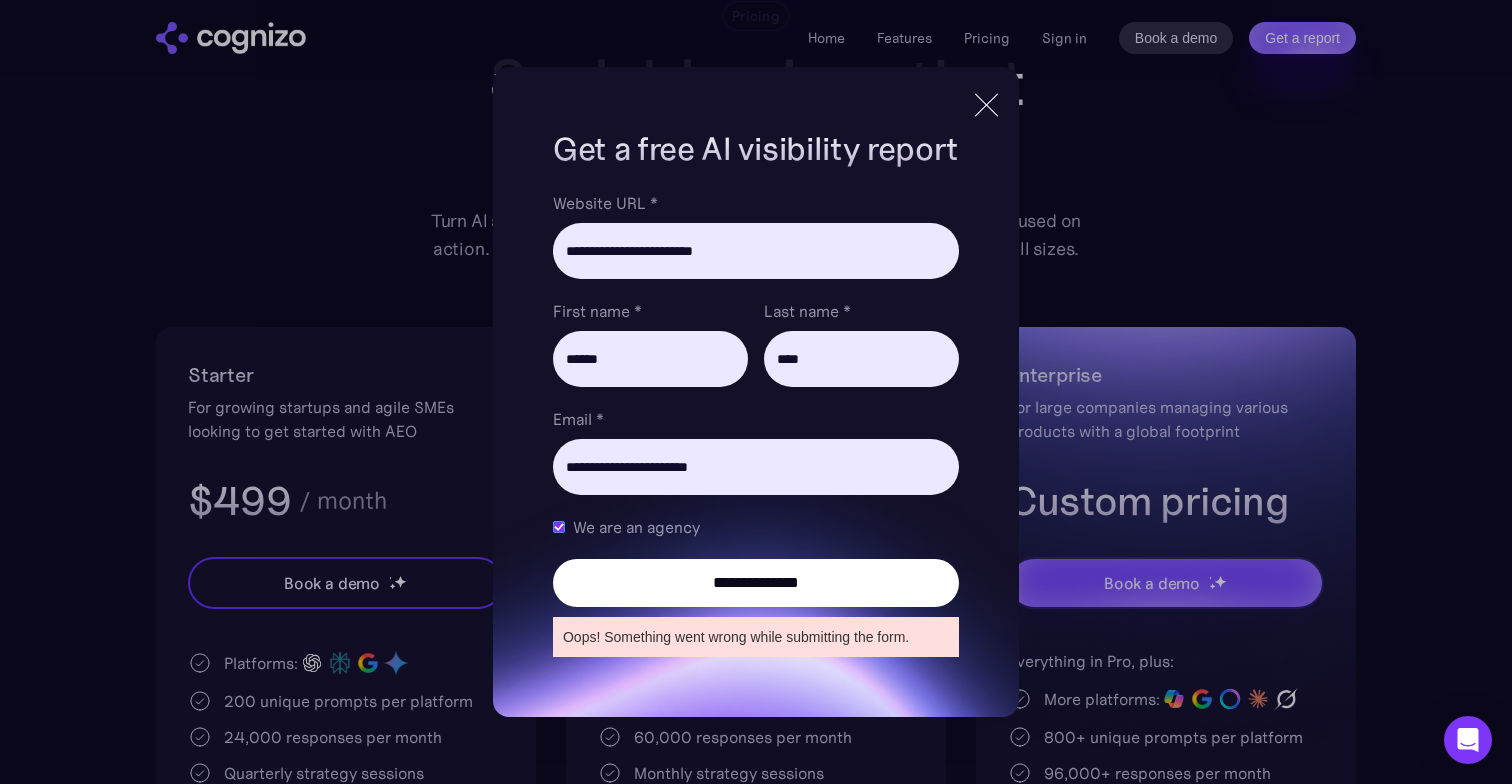 type on "**********" 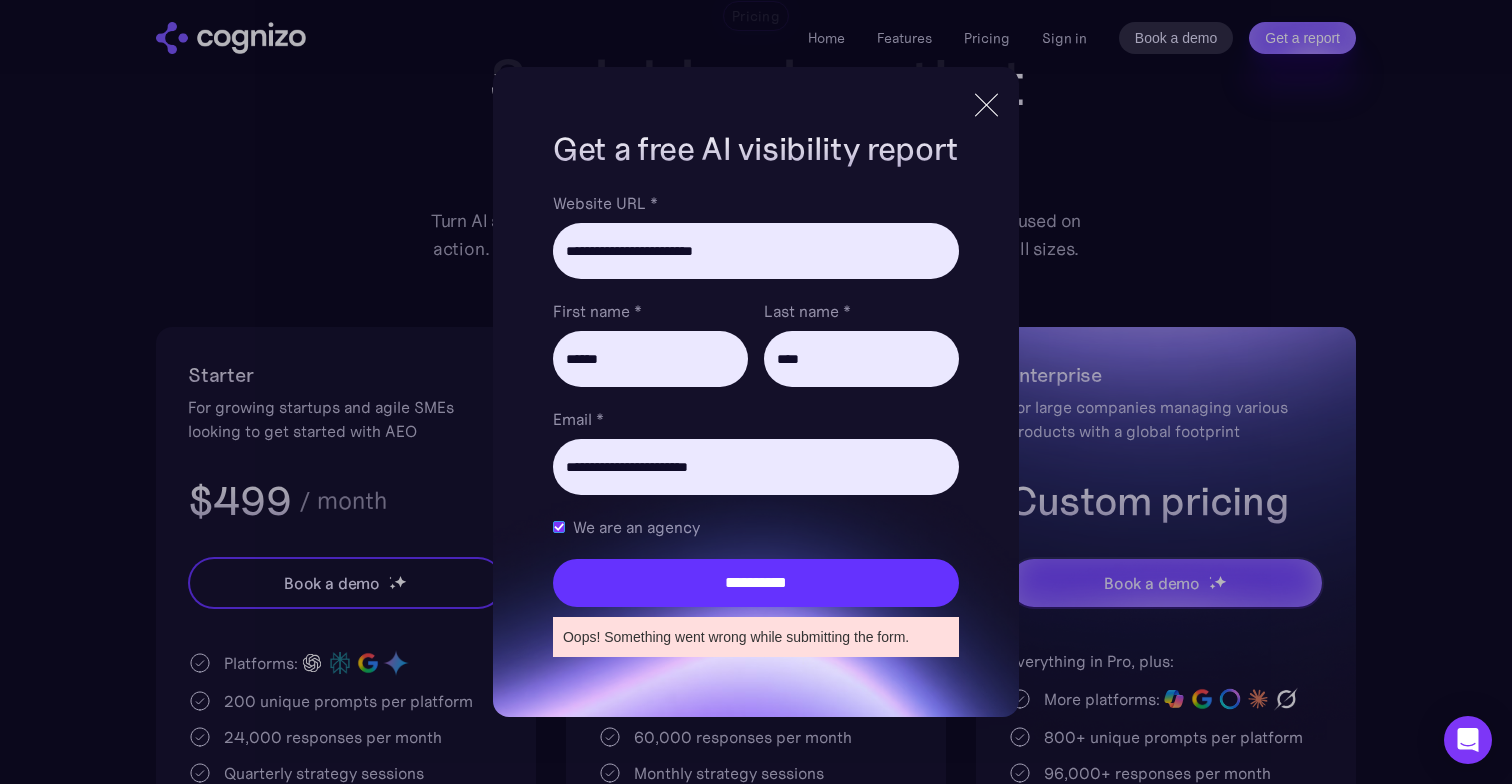 click at bounding box center [986, 105] 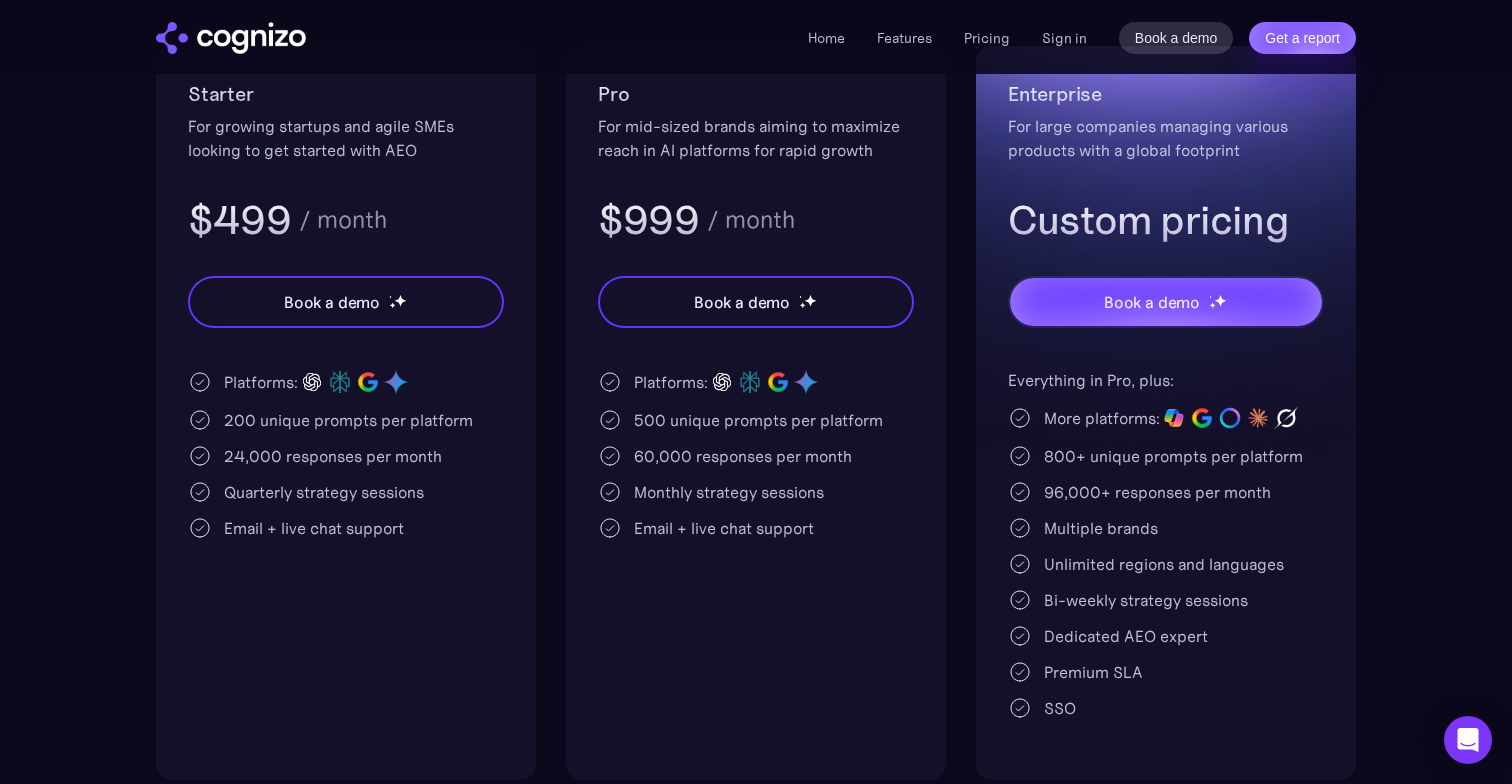 scroll, scrollTop: 0, scrollLeft: 0, axis: both 